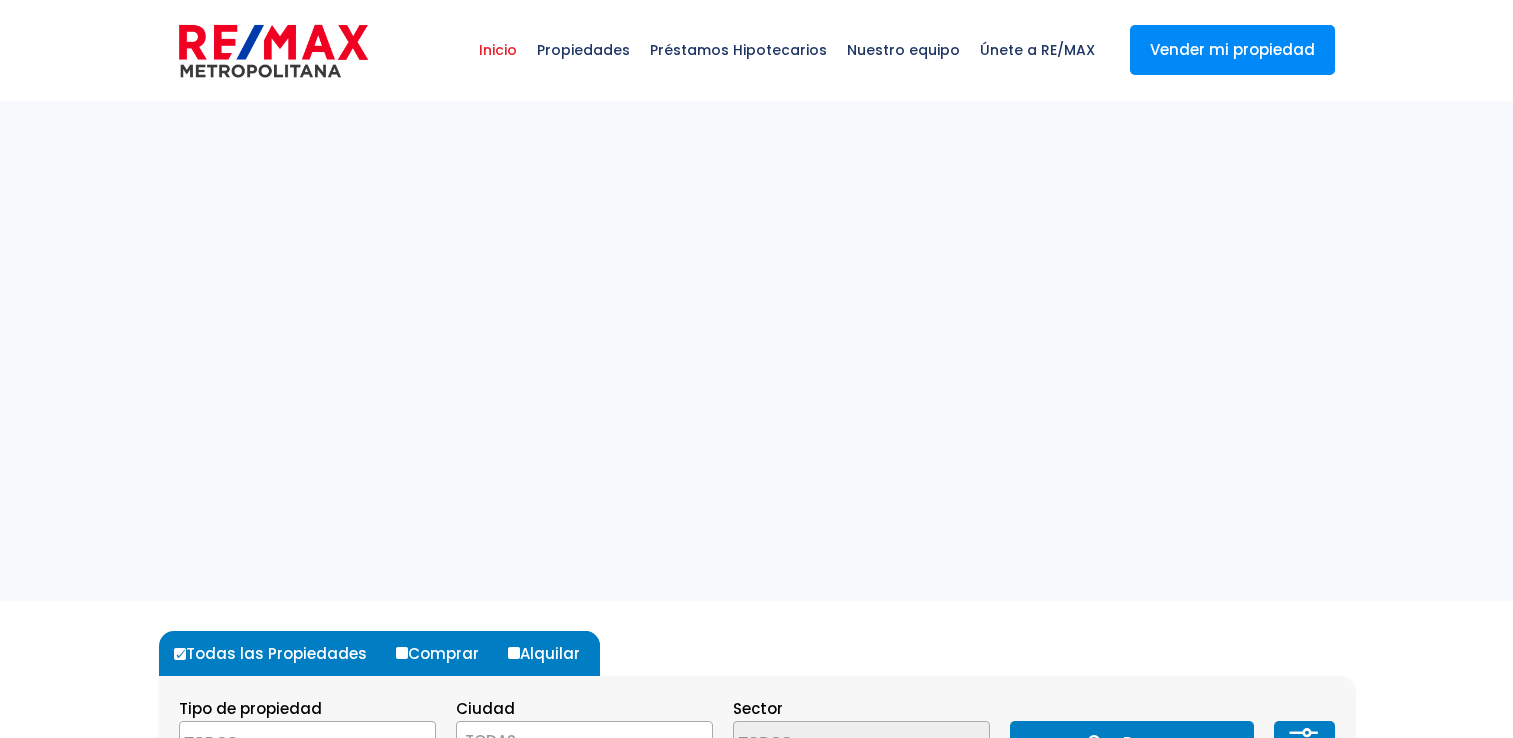 select 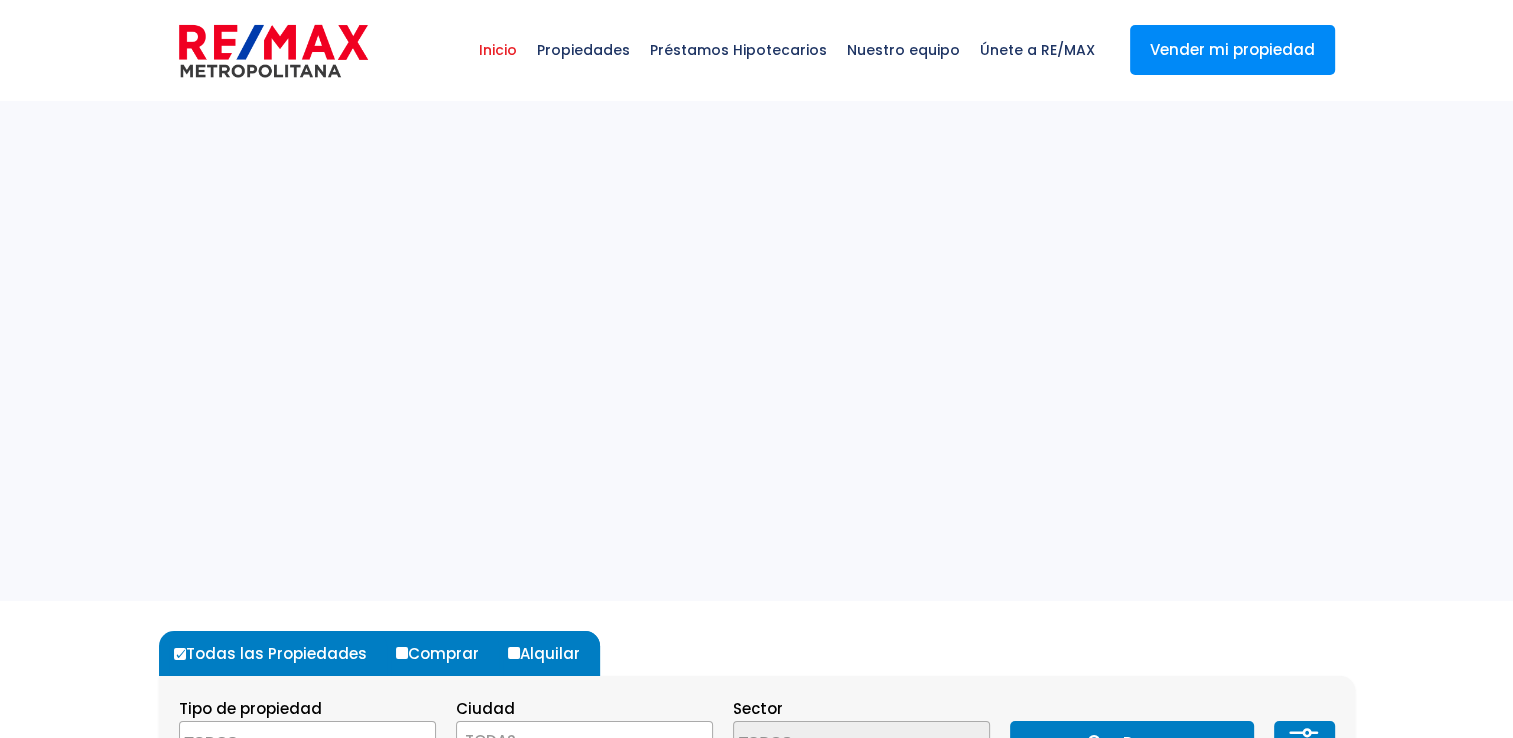 scroll, scrollTop: 0, scrollLeft: 0, axis: both 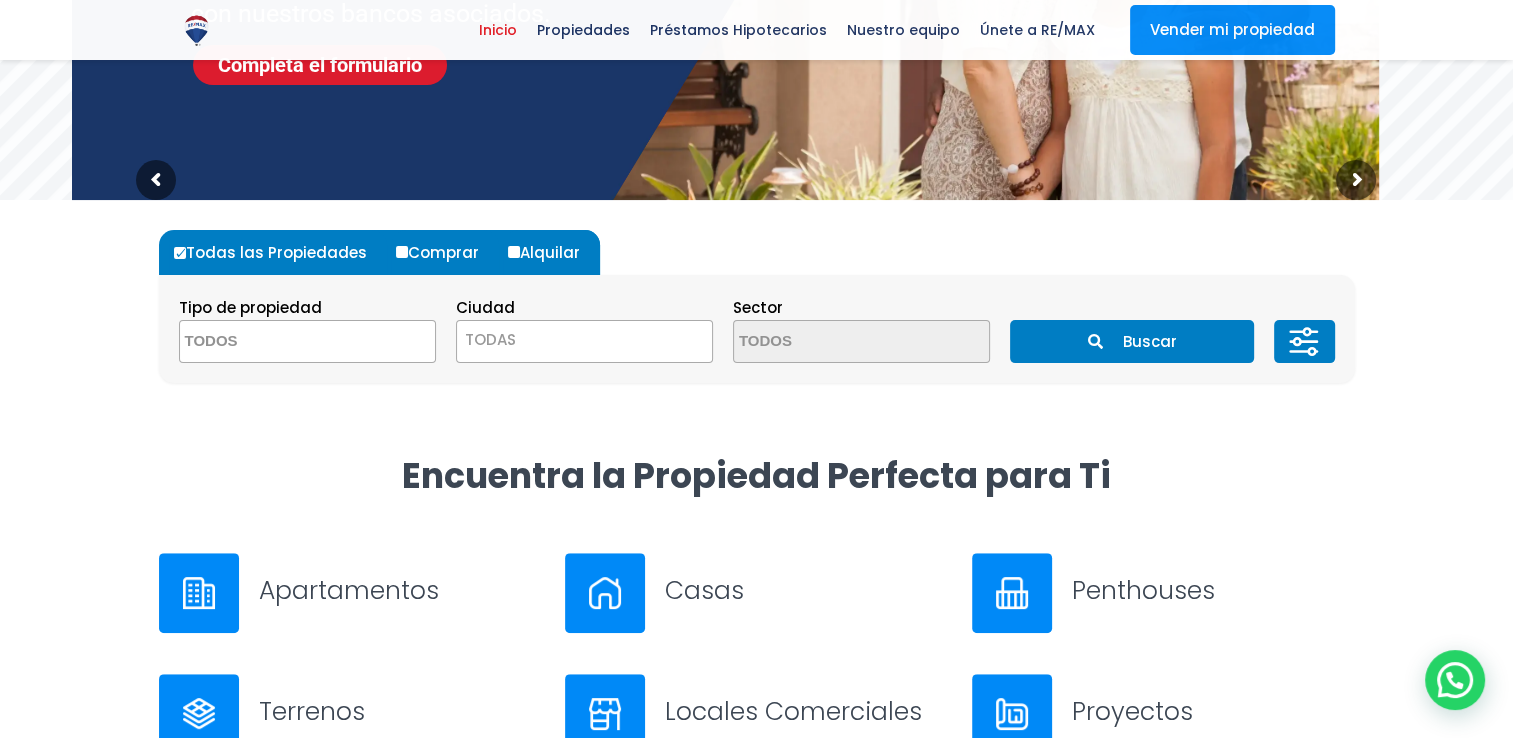 click on "Comprar" at bounding box center (402, 252) 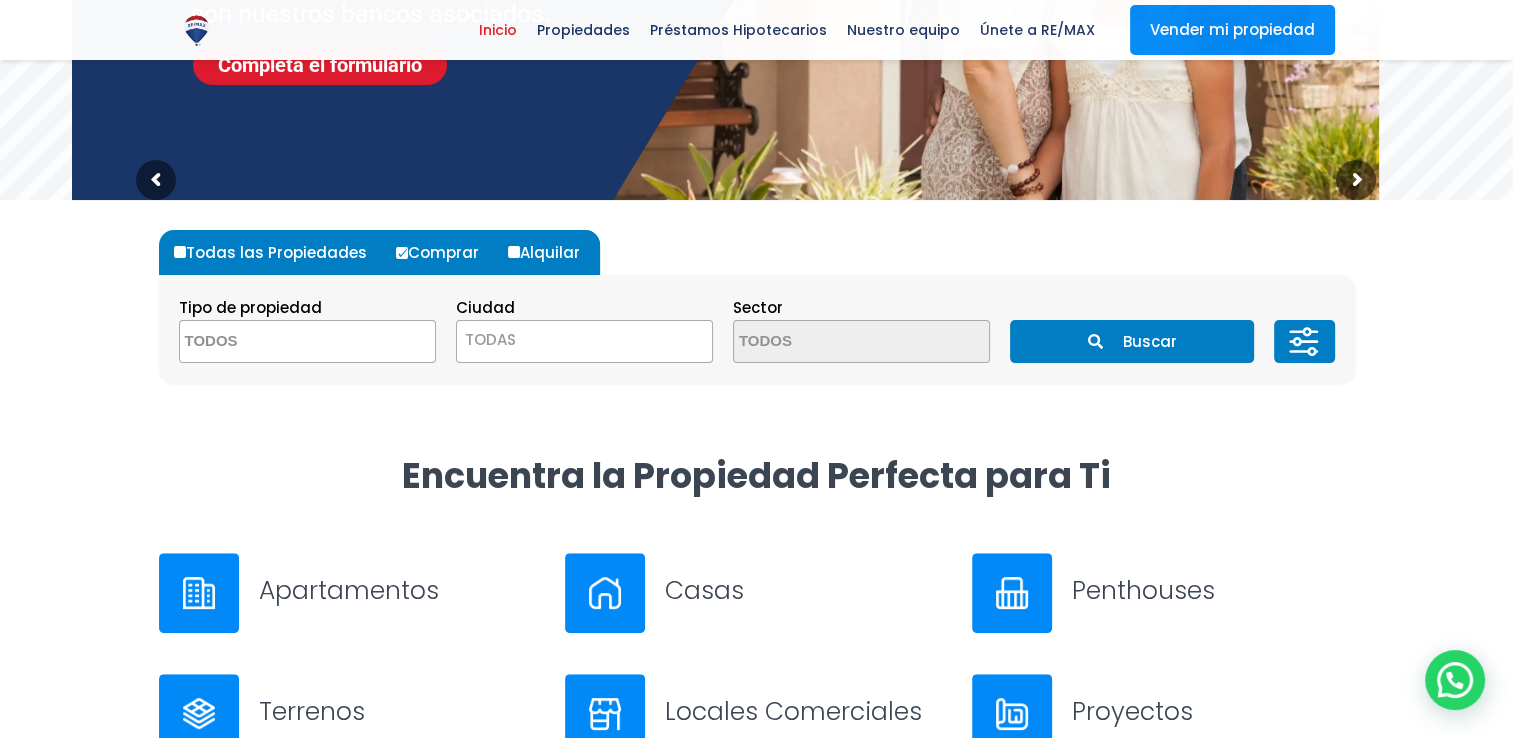 click at bounding box center (307, 341) 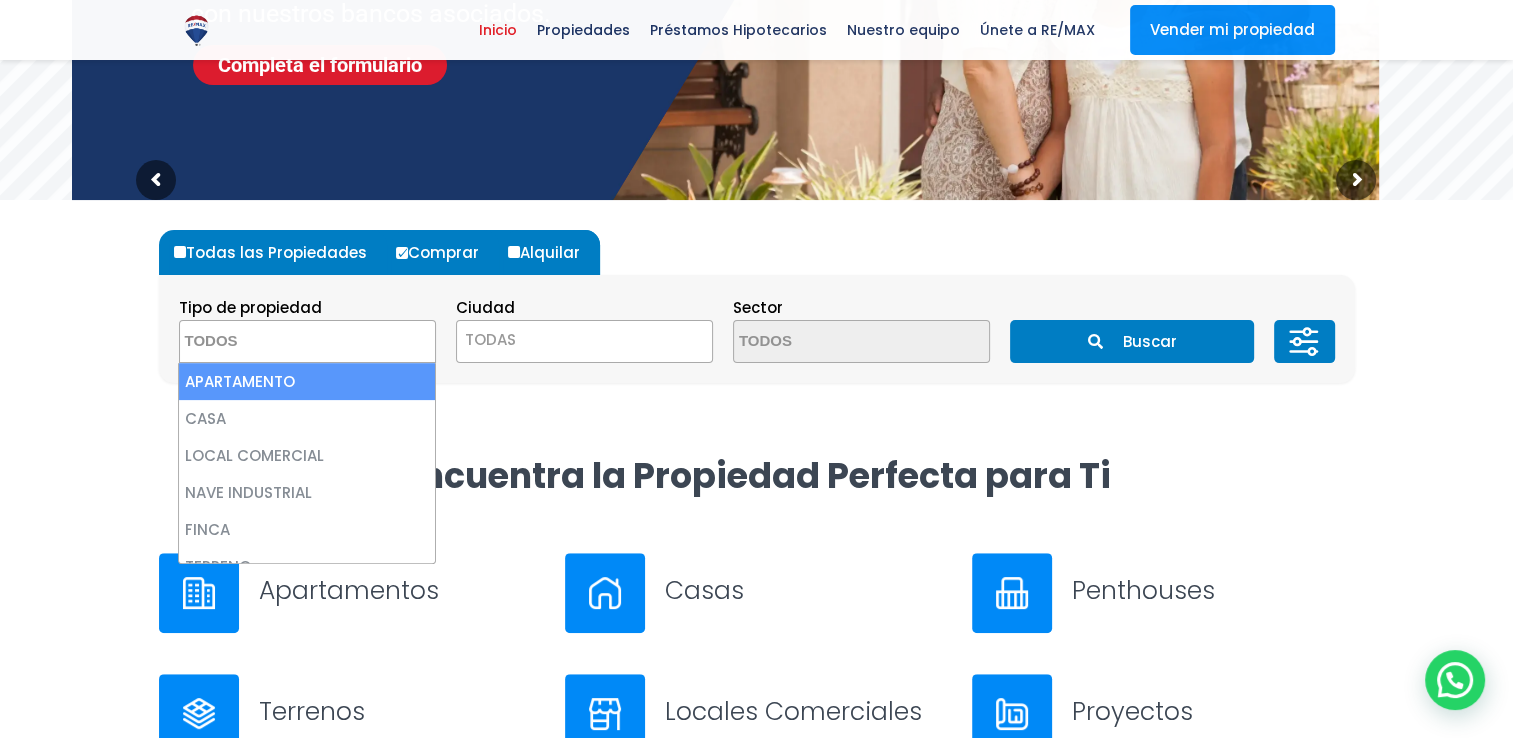 select on "apartment" 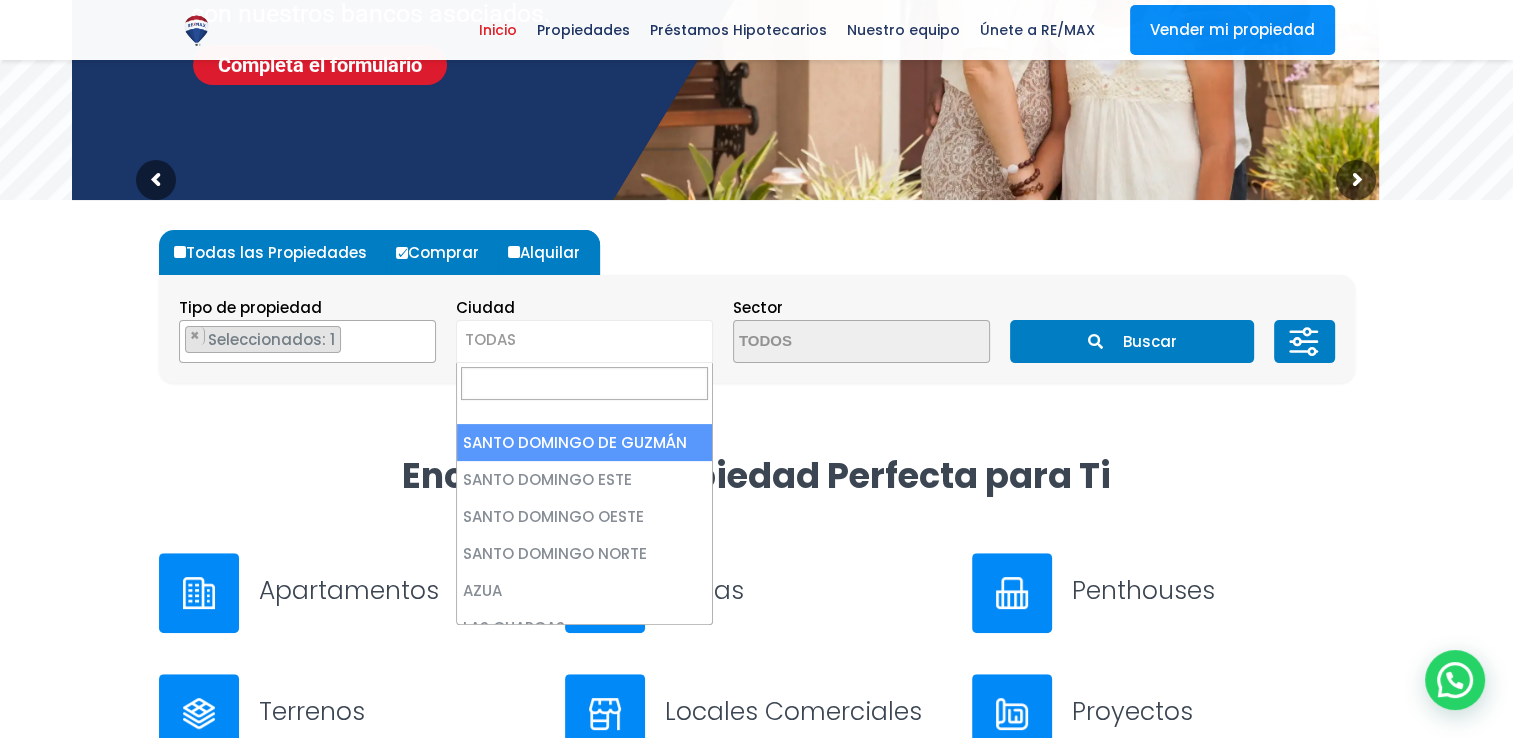 click on "TODAS" at bounding box center (584, 340) 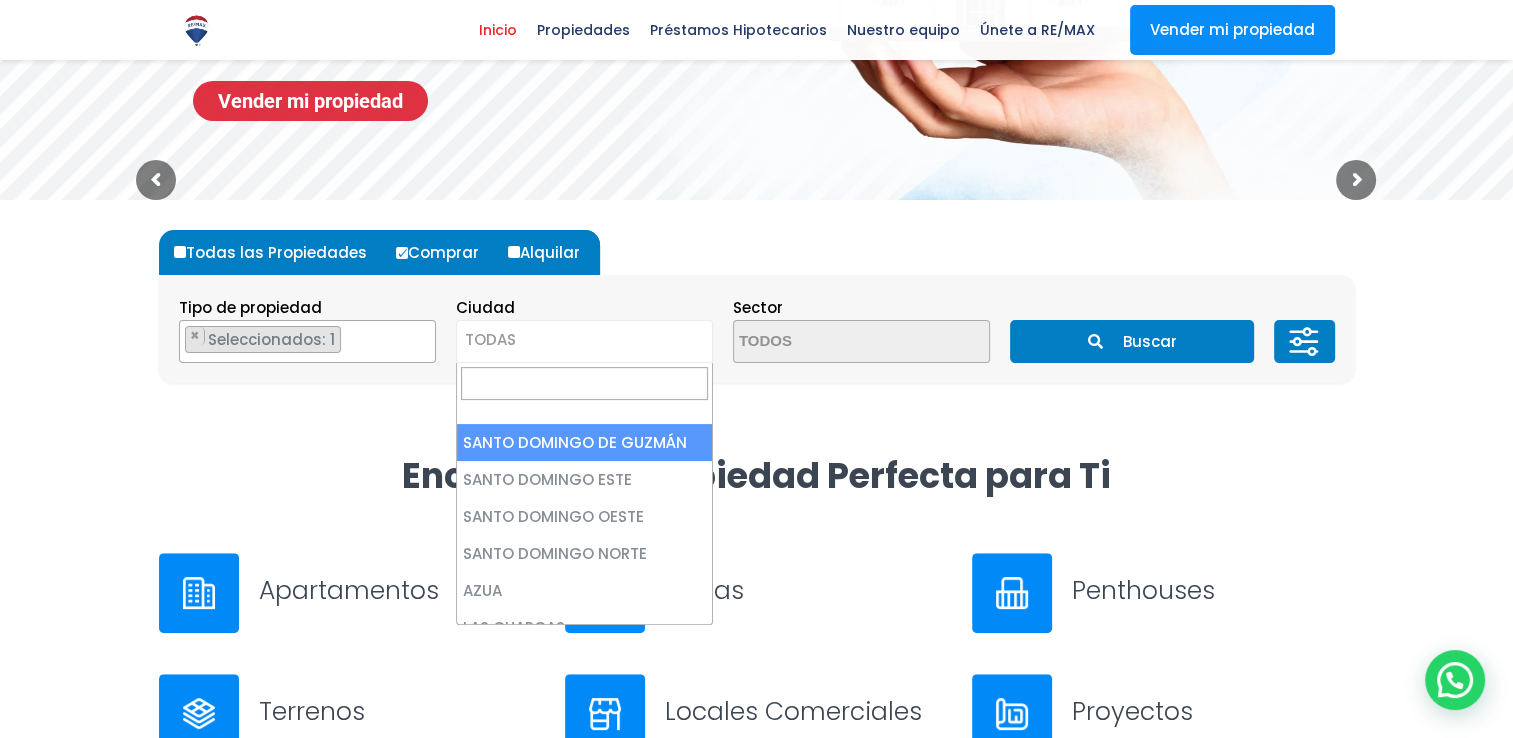 select on "1" 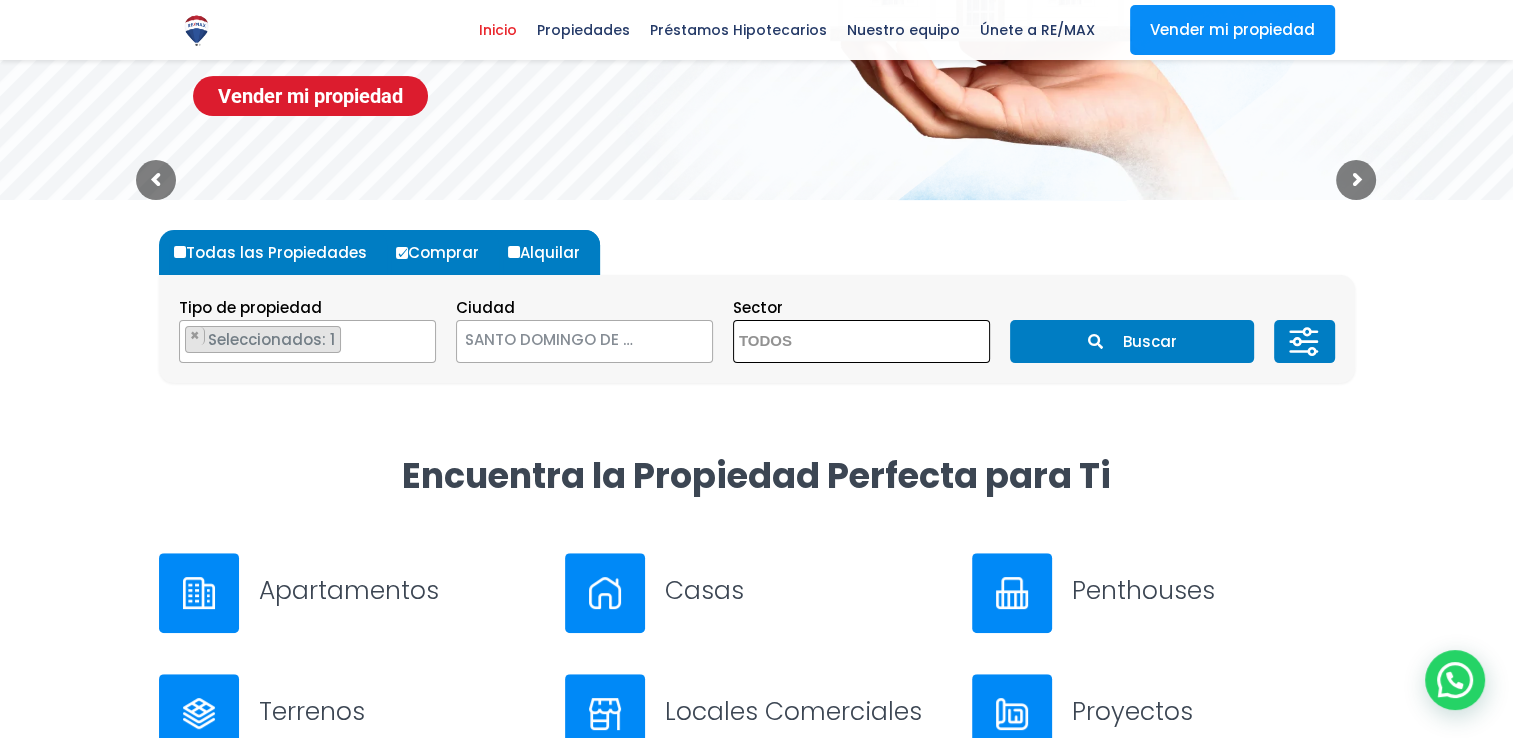 click at bounding box center (831, 342) 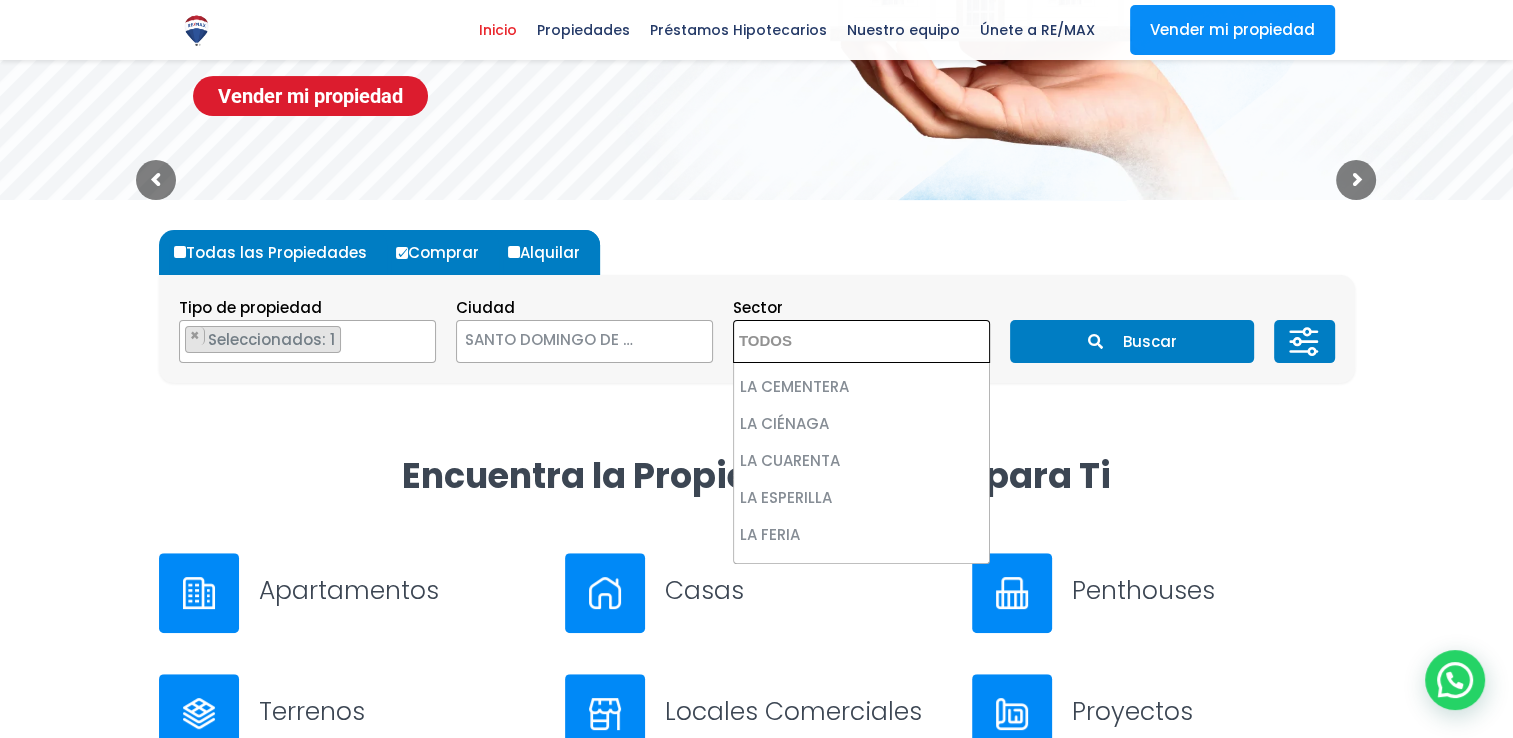 scroll, scrollTop: 4935, scrollLeft: 0, axis: vertical 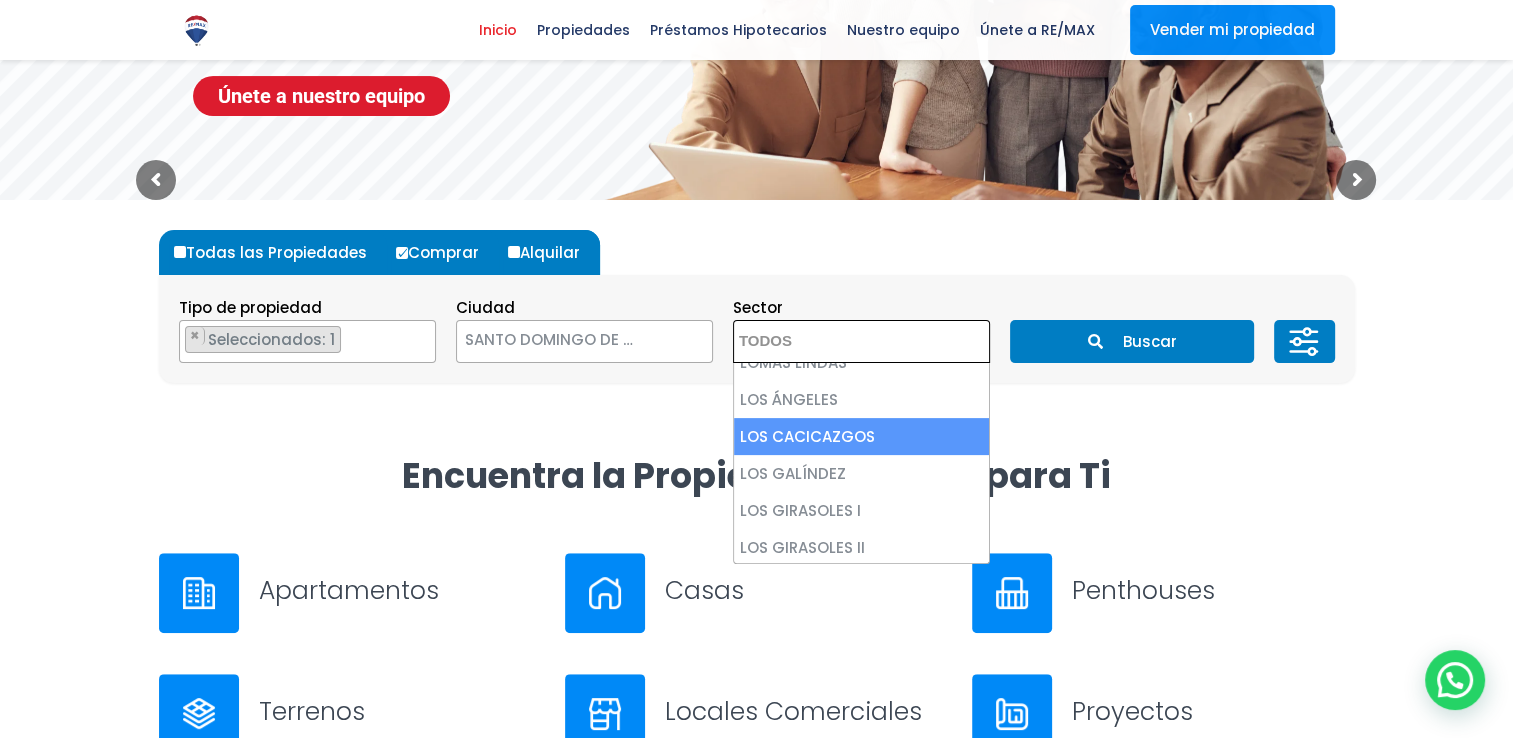 select on "61" 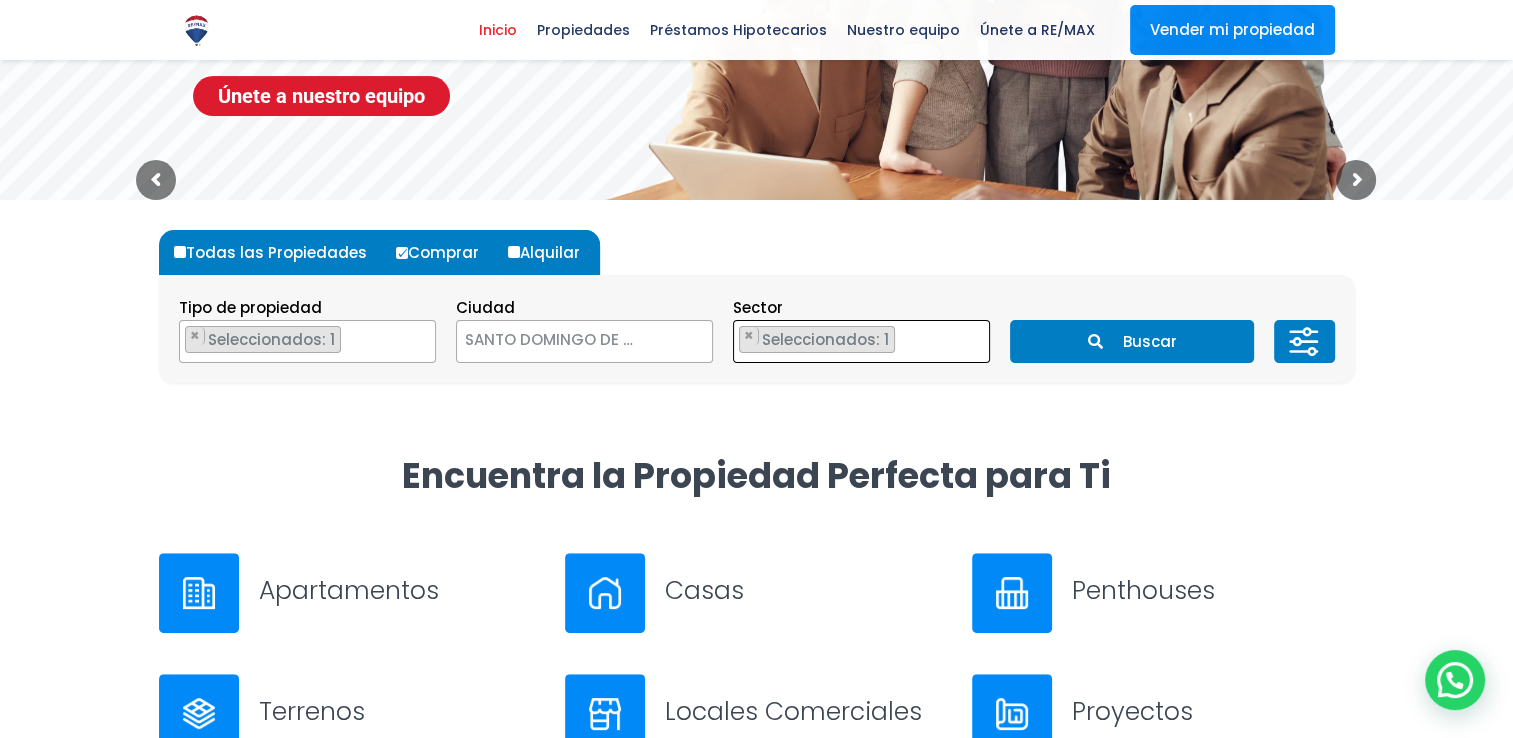 scroll, scrollTop: 3364, scrollLeft: 0, axis: vertical 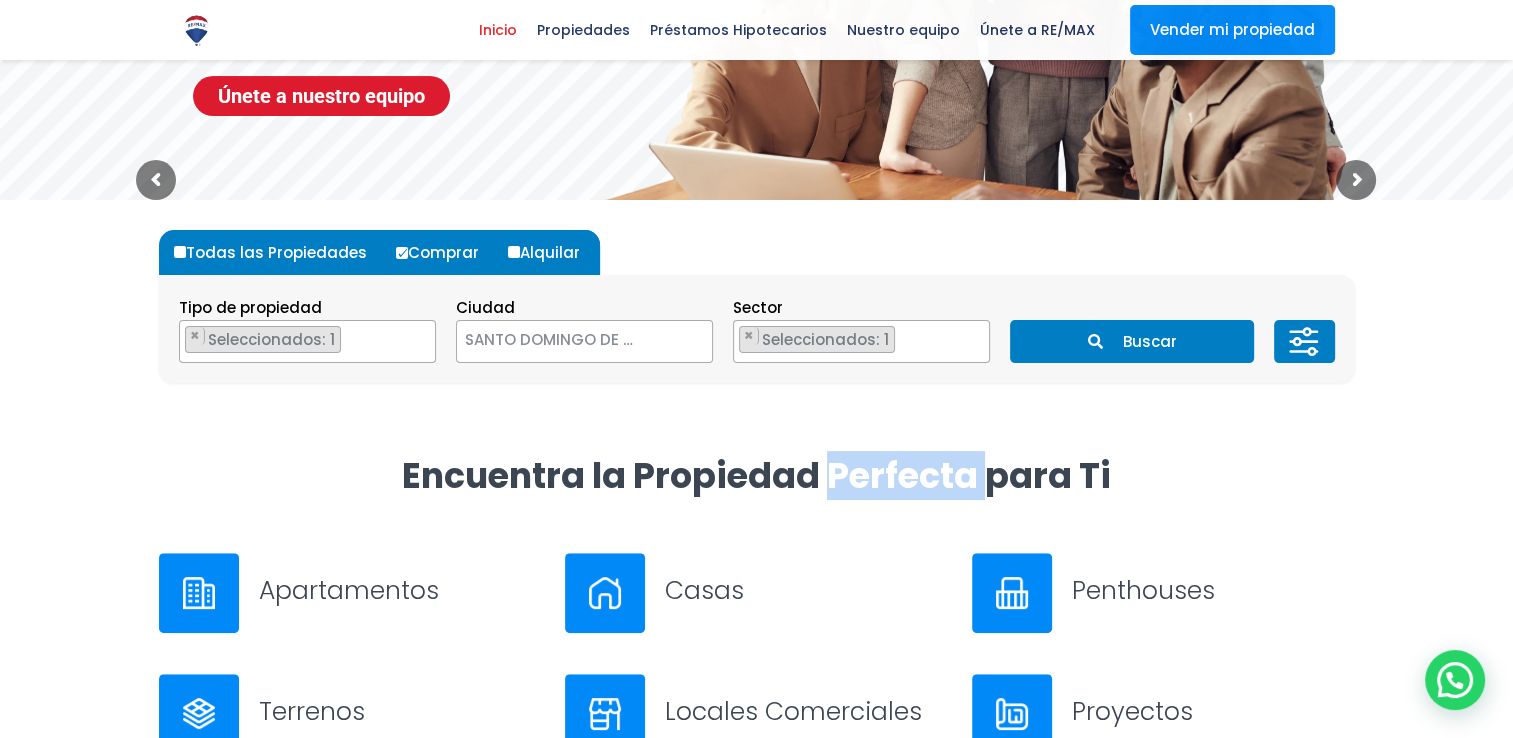 click 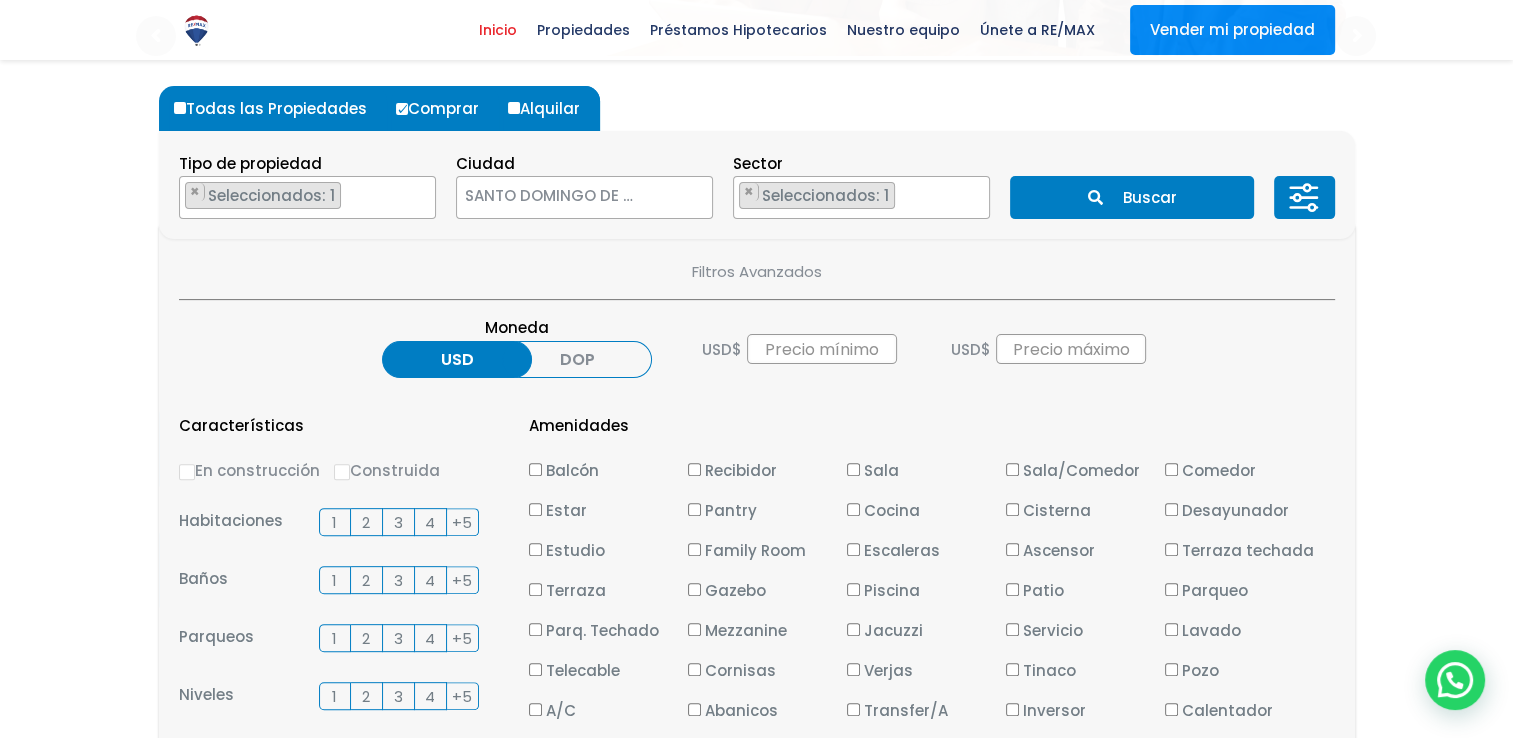 scroll, scrollTop: 600, scrollLeft: 0, axis: vertical 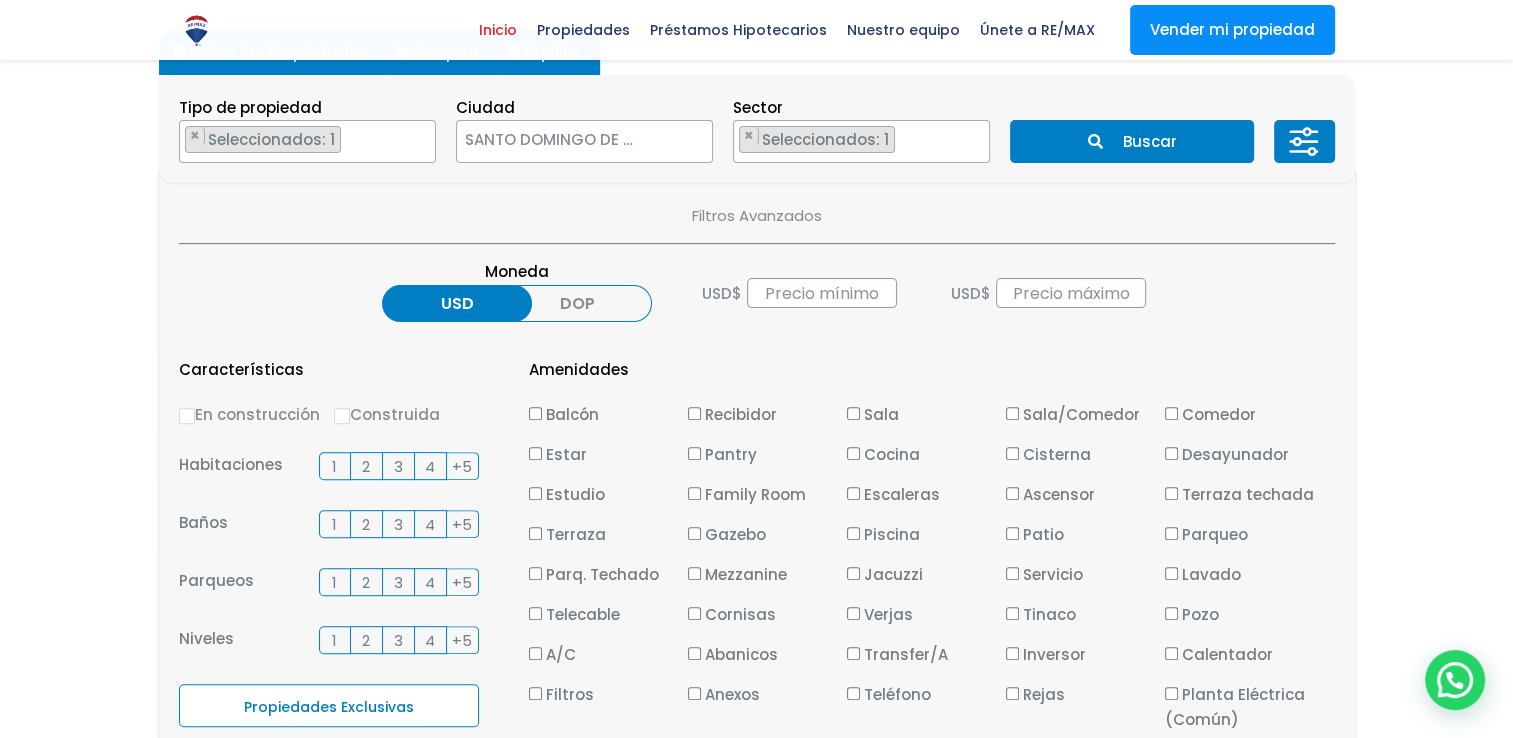 click on "3" at bounding box center [399, 466] 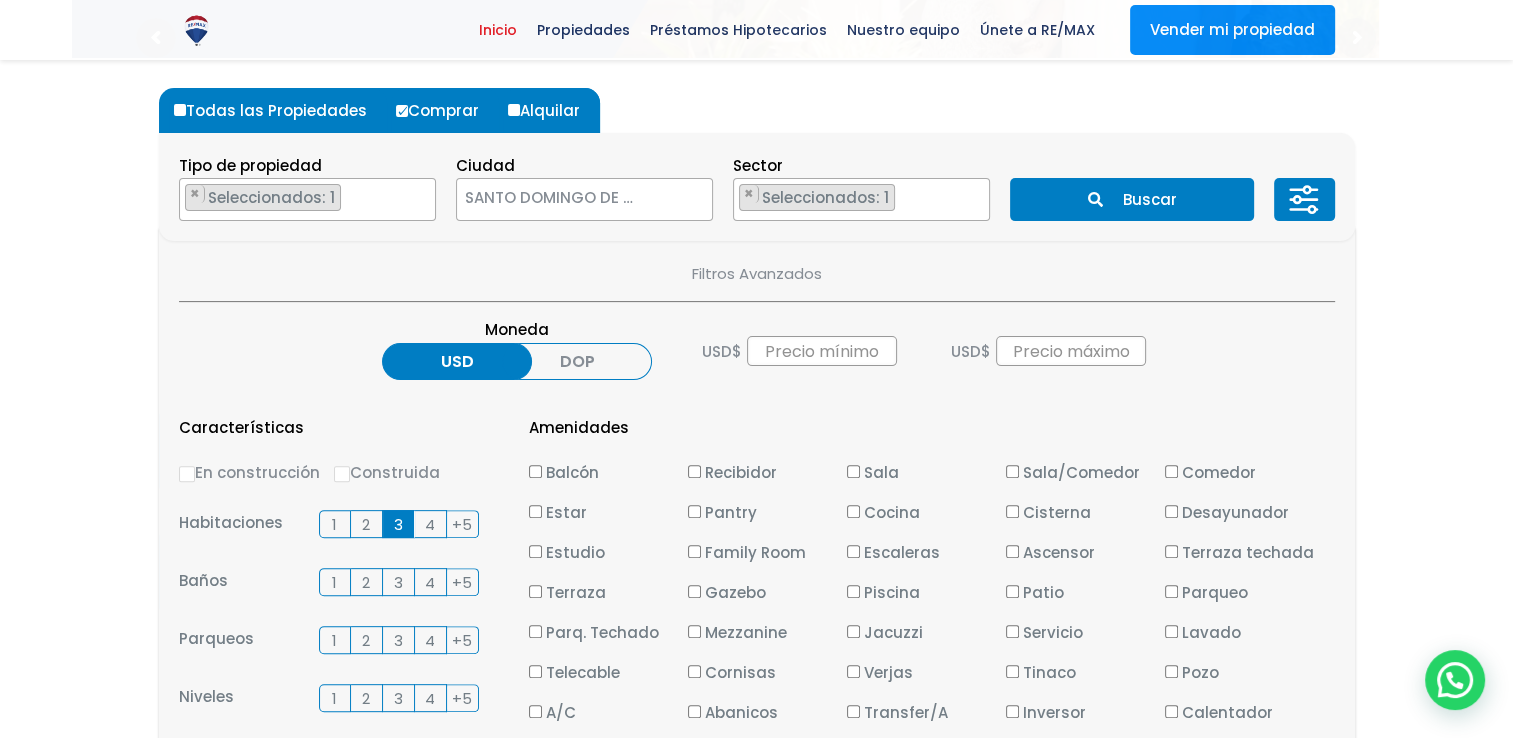 scroll, scrollTop: 500, scrollLeft: 0, axis: vertical 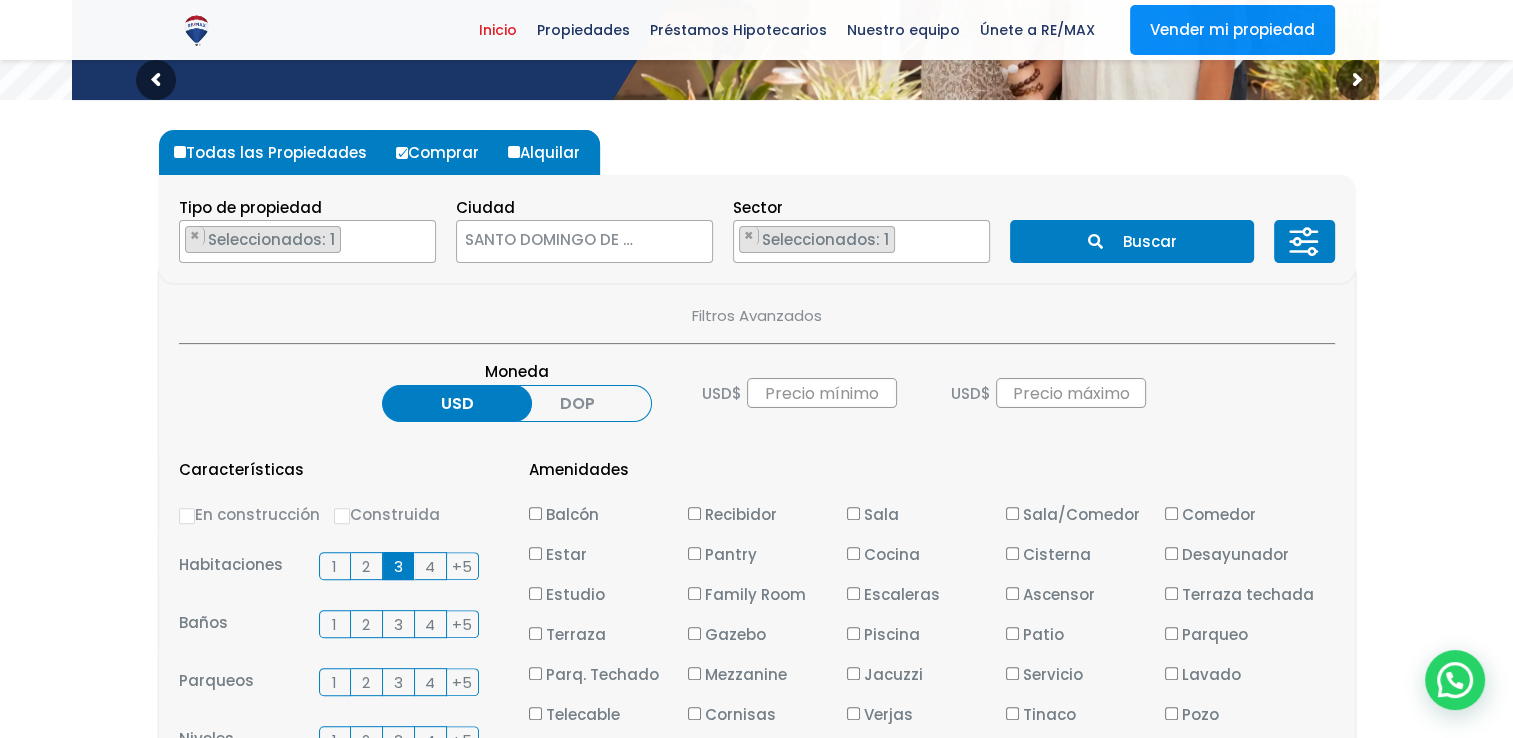 click on "Buscar" at bounding box center [1132, 241] 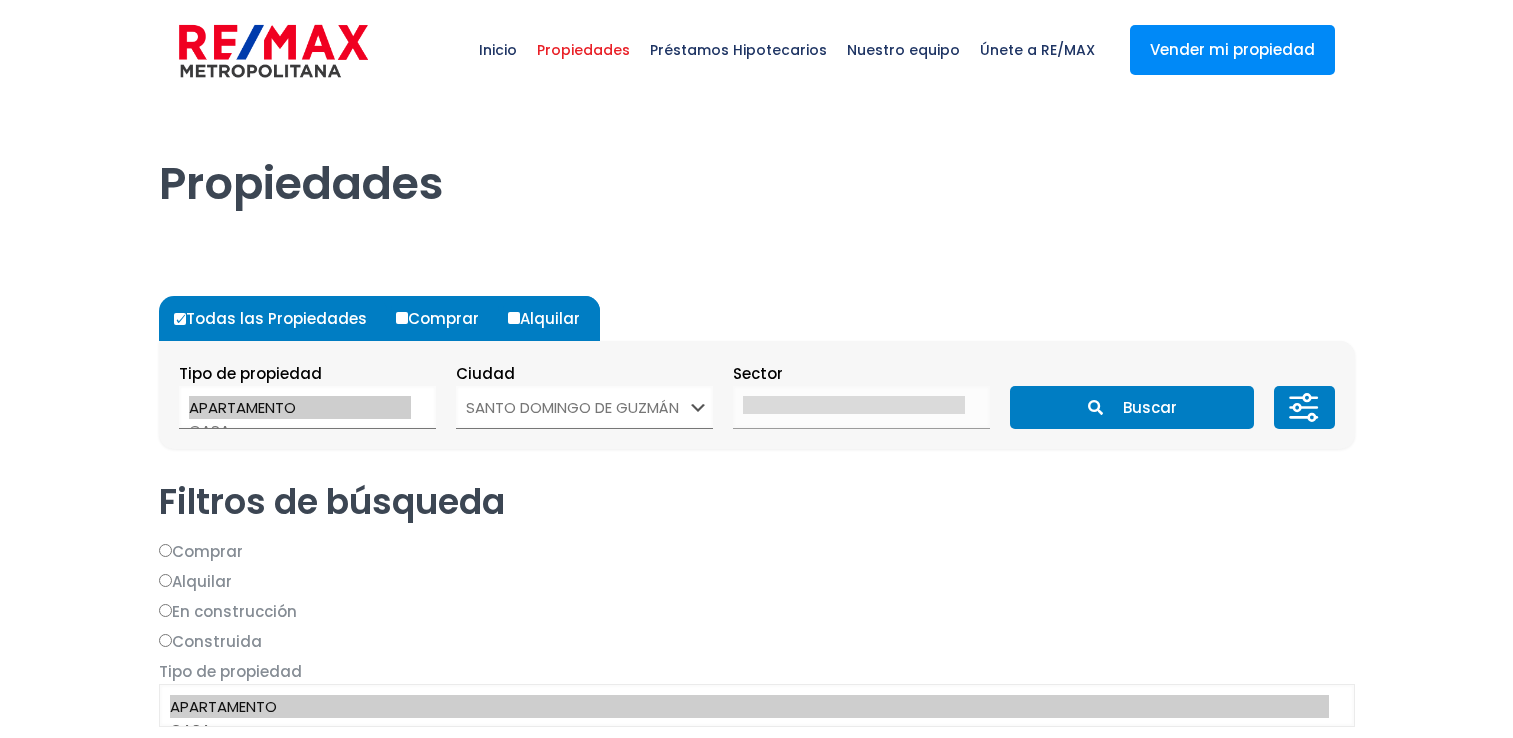 select on "1" 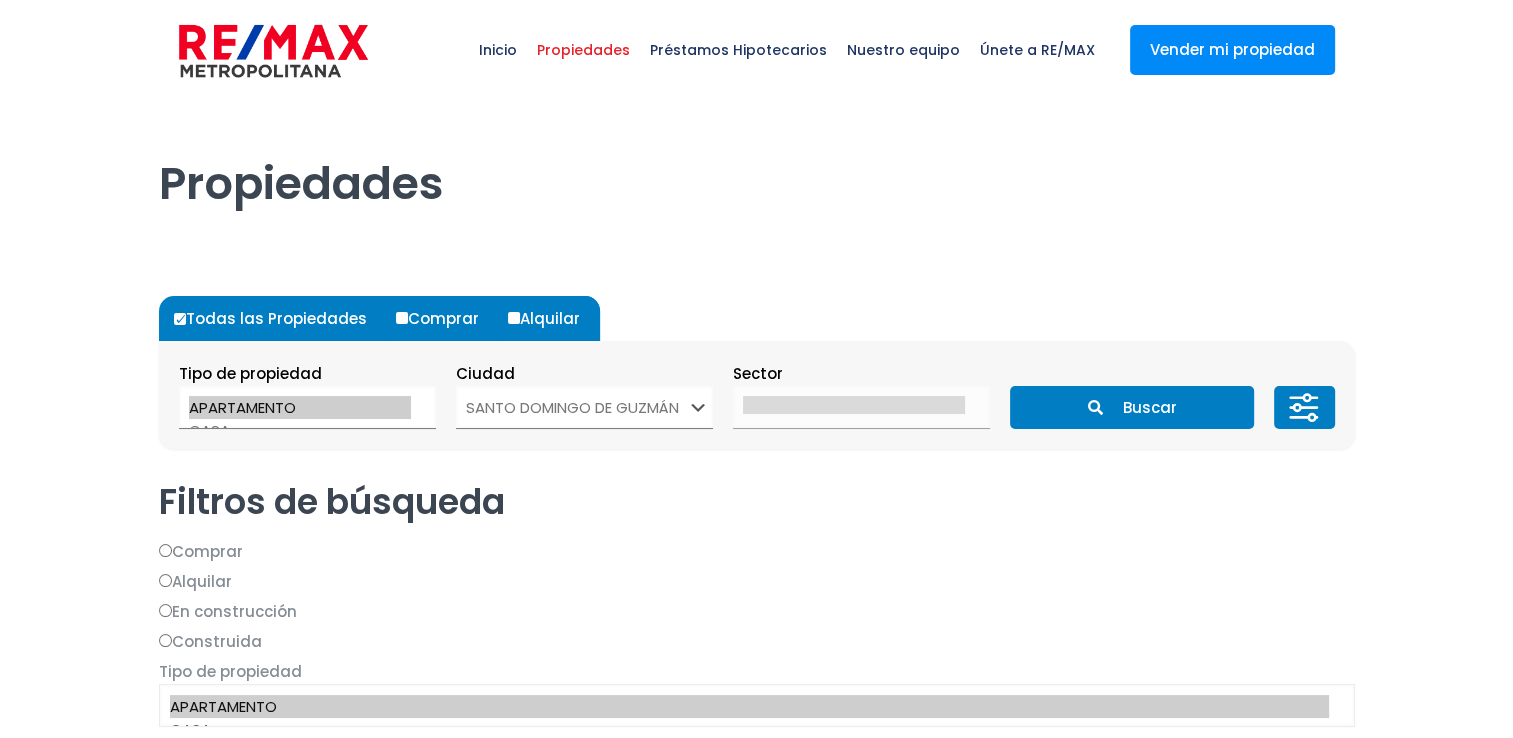 scroll, scrollTop: 0, scrollLeft: 0, axis: both 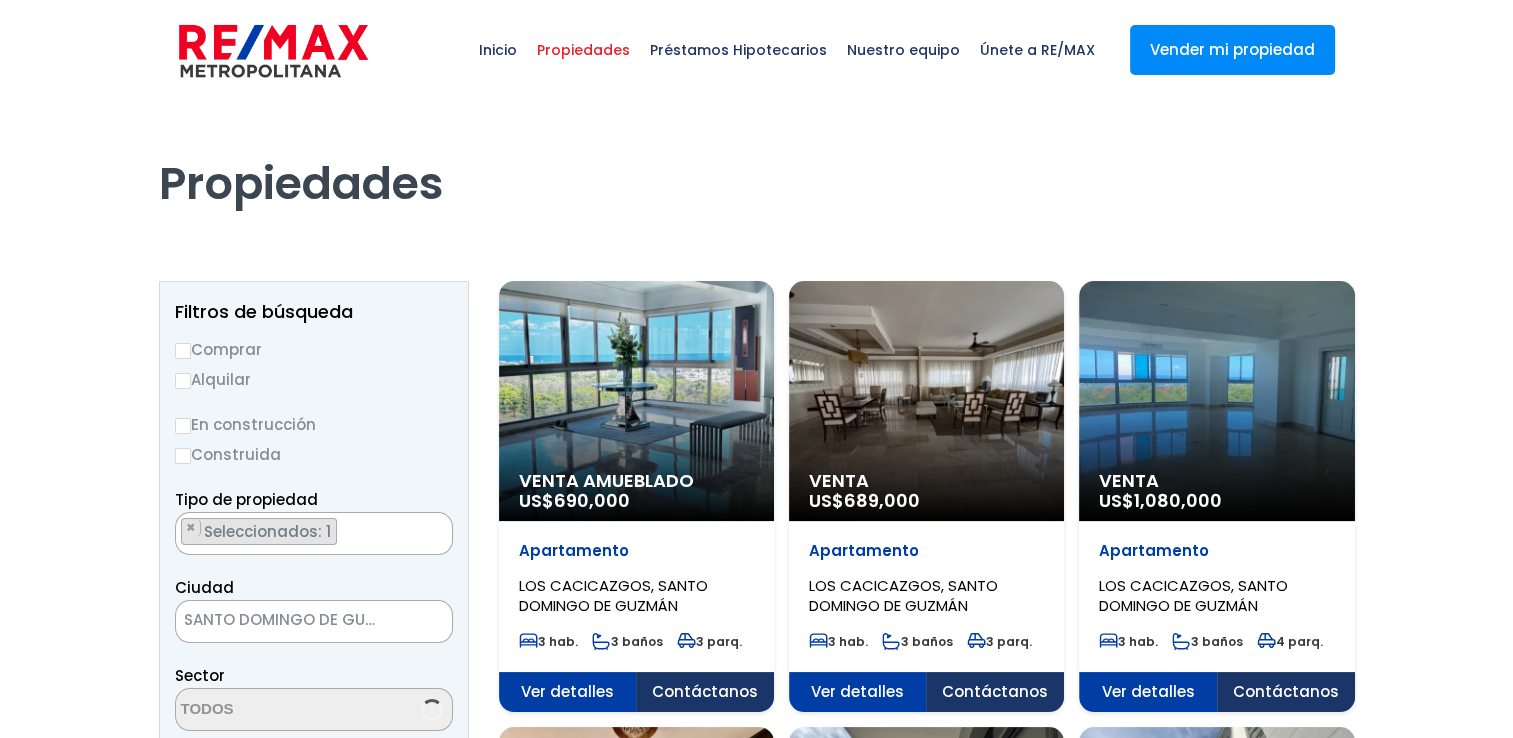 select on "61" 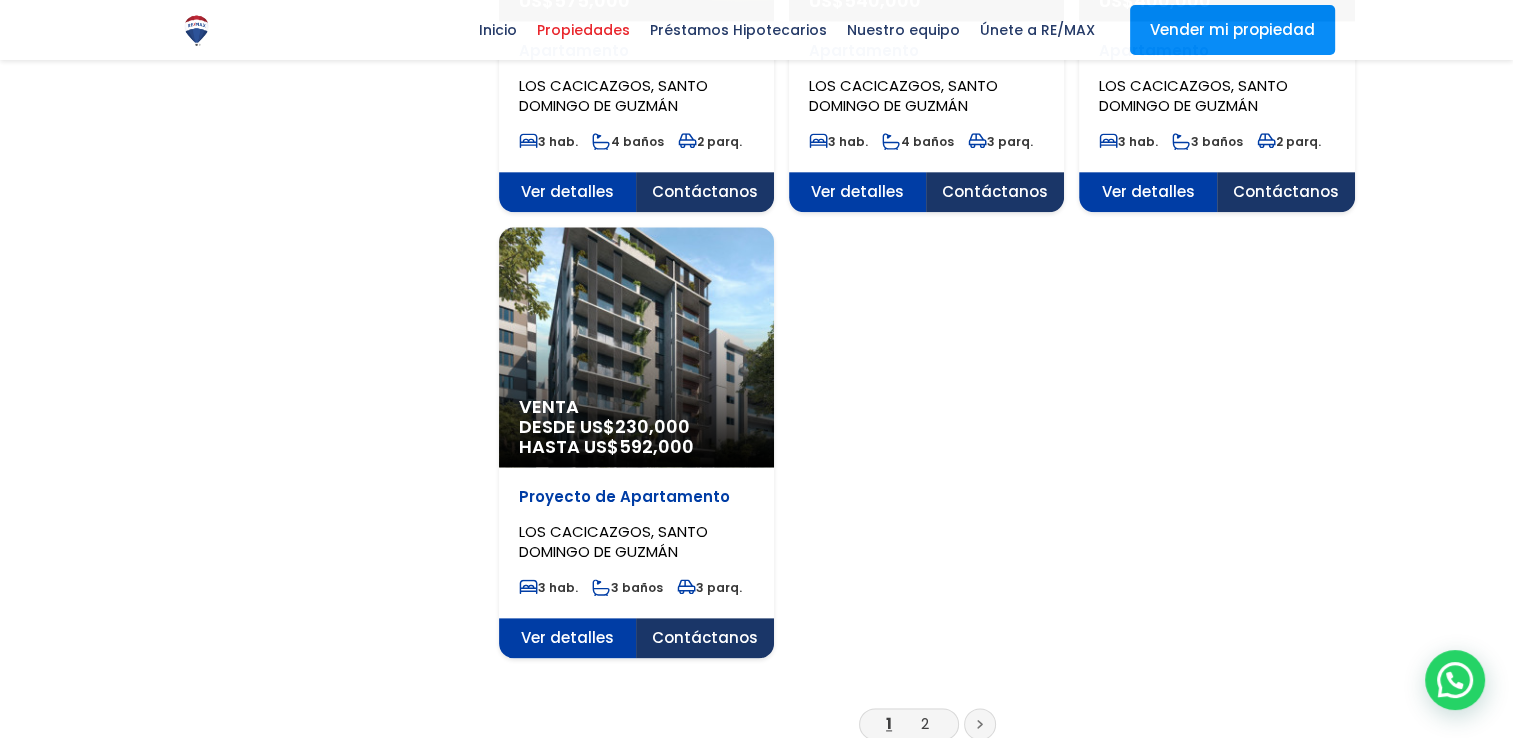 scroll, scrollTop: 2500, scrollLeft: 0, axis: vertical 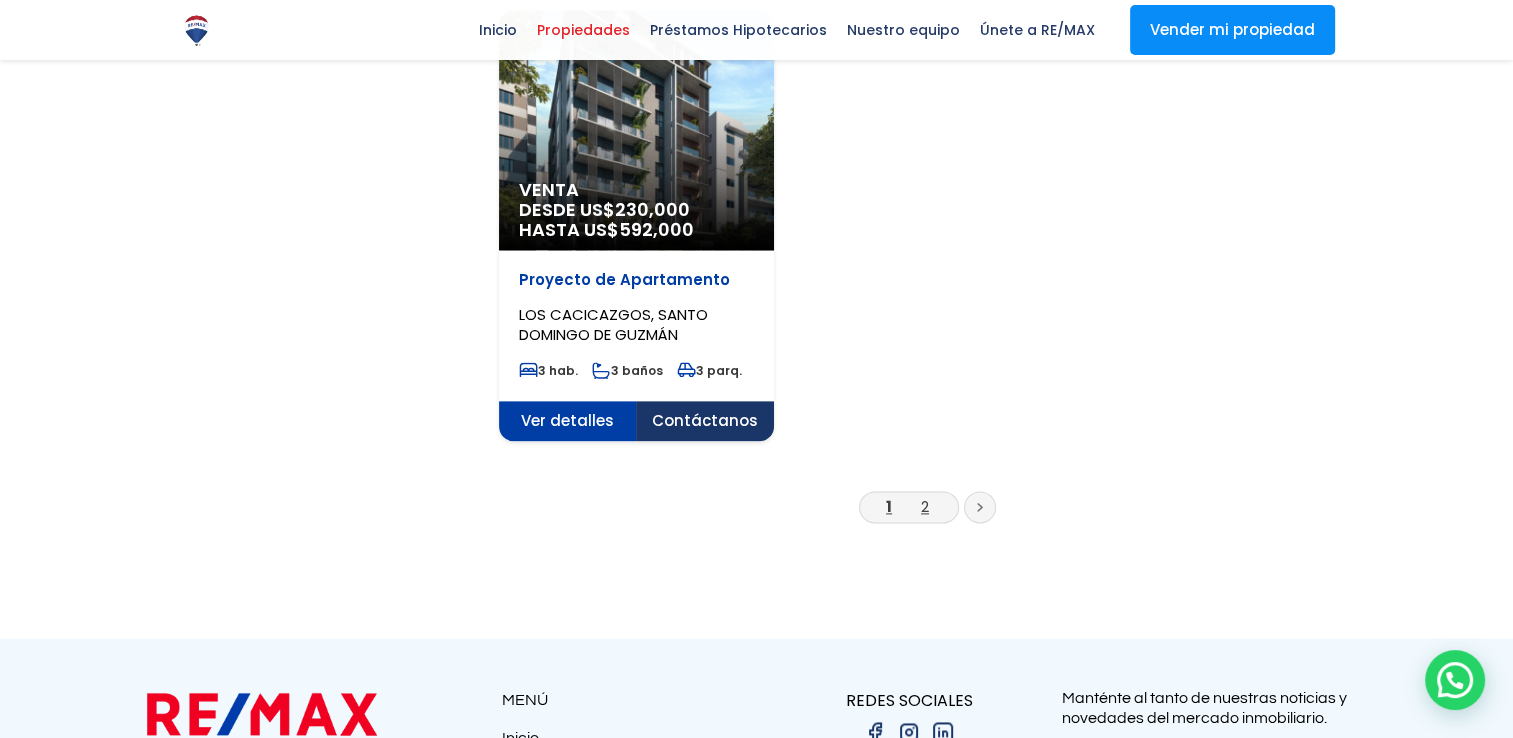 click on "2" at bounding box center [925, 506] 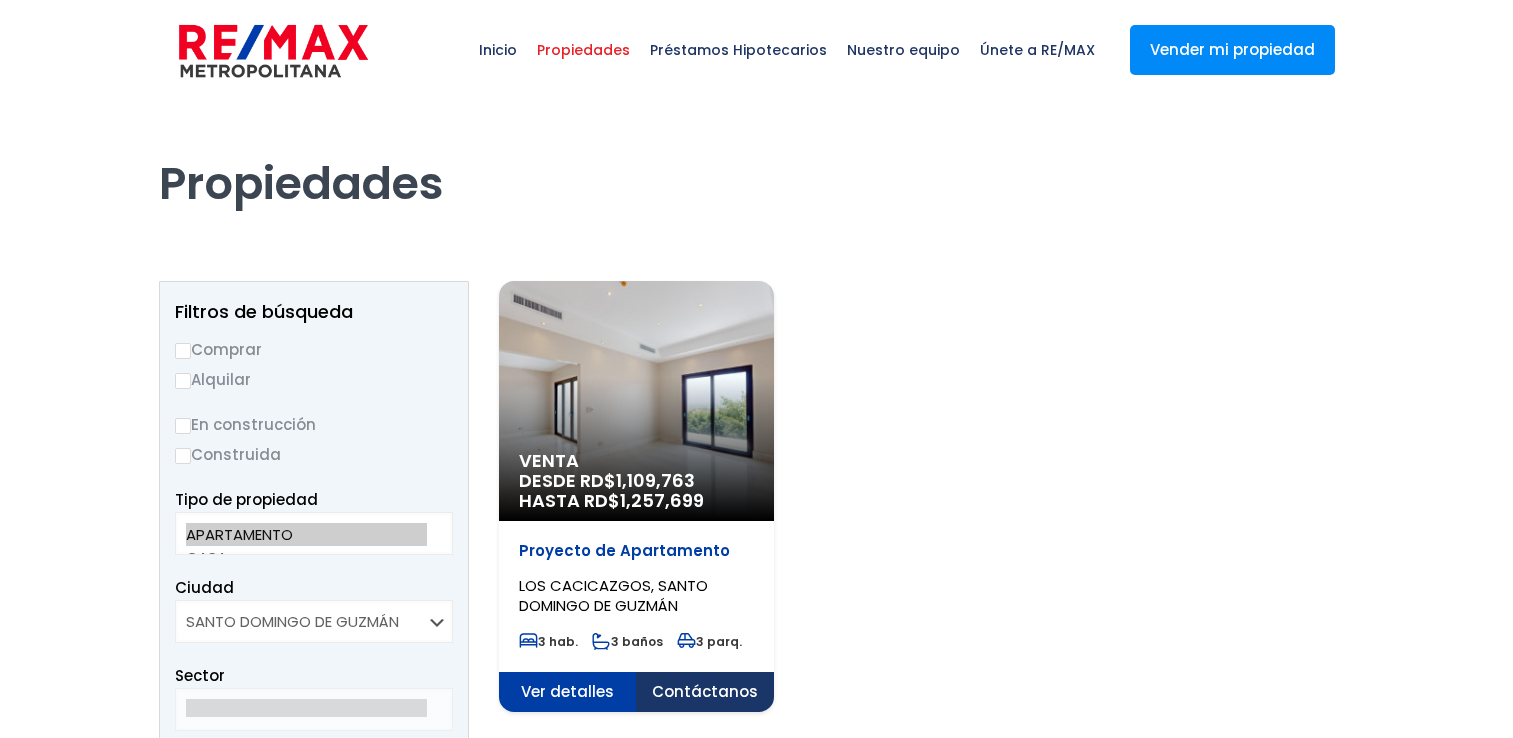 scroll, scrollTop: 0, scrollLeft: 0, axis: both 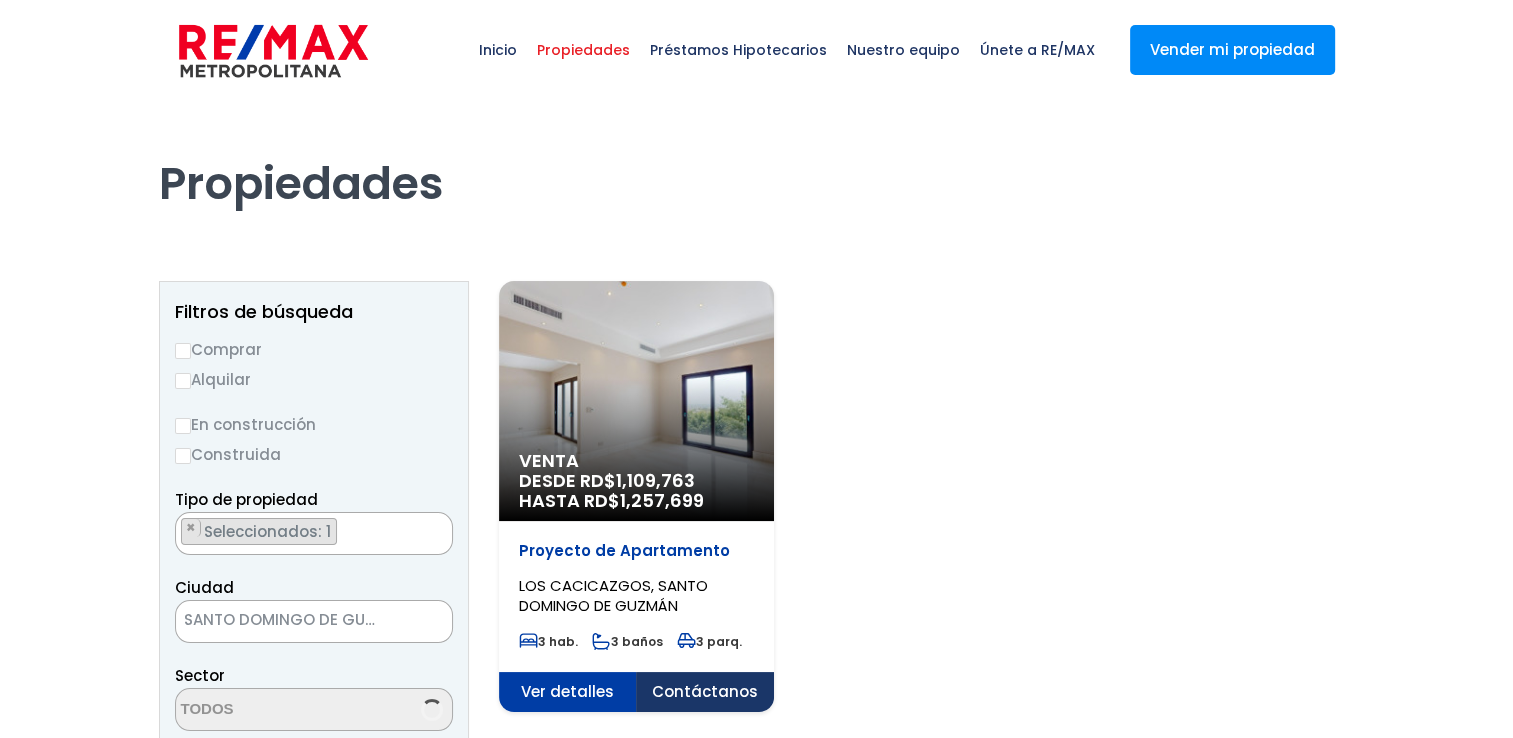 select on "61" 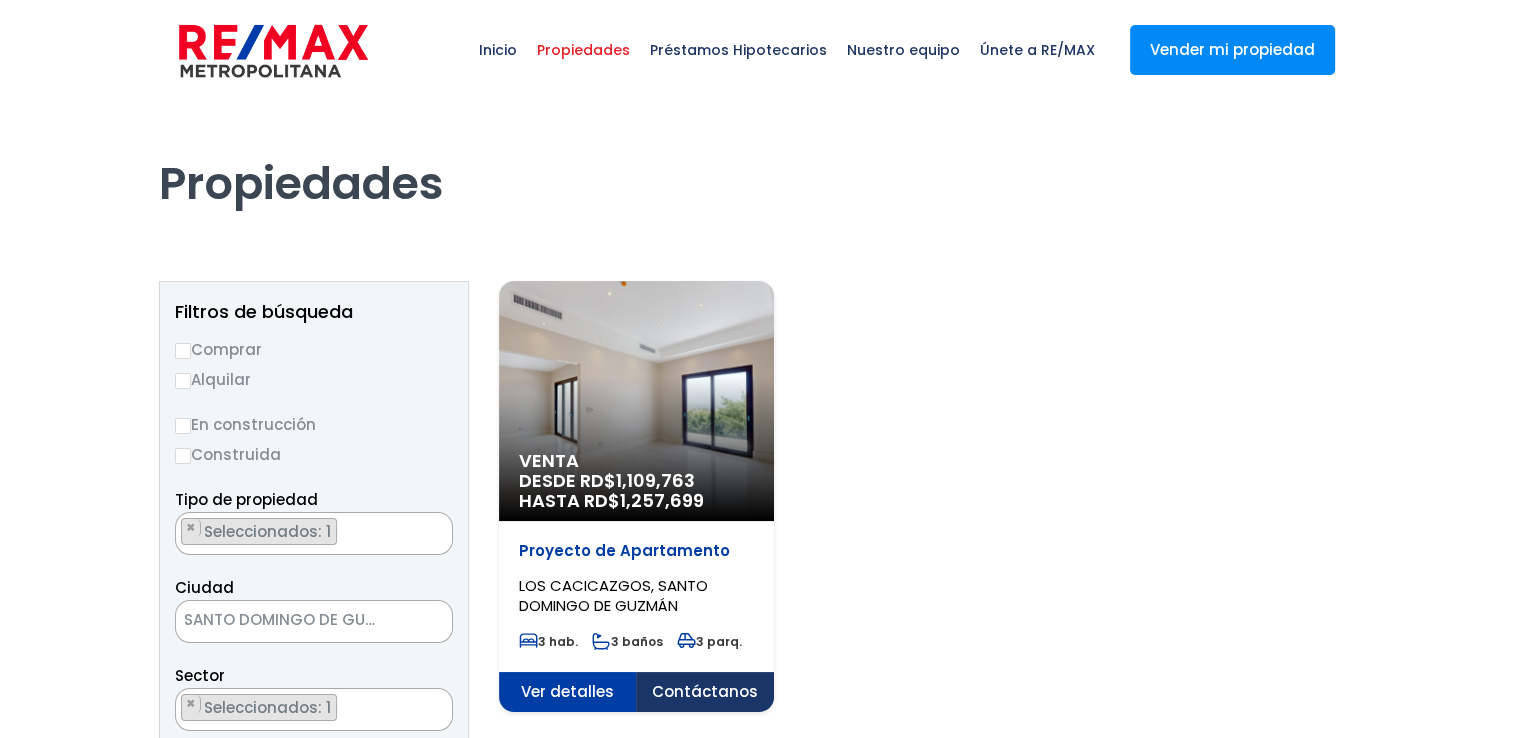 scroll, scrollTop: 3364, scrollLeft: 0, axis: vertical 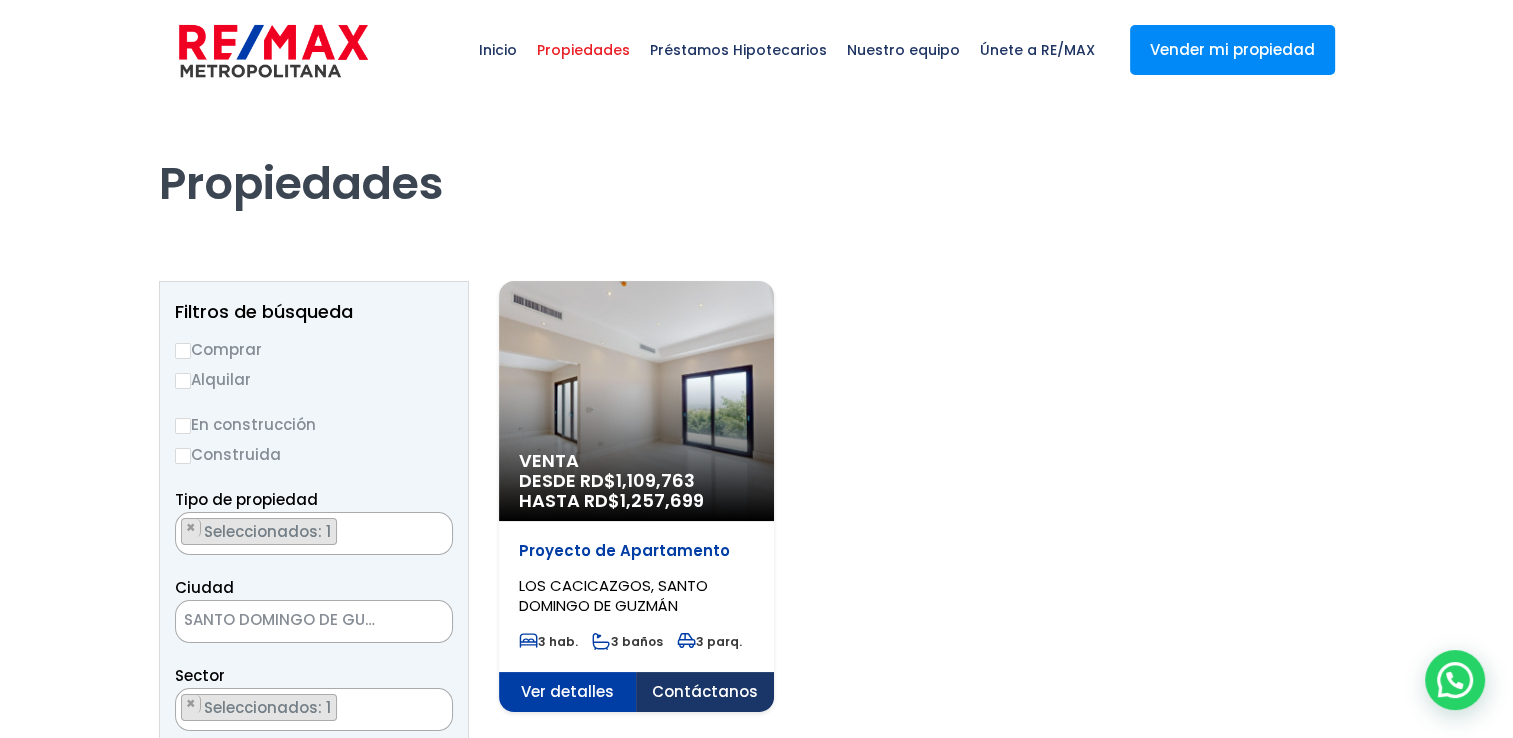 click on "Comprar" at bounding box center [183, 351] 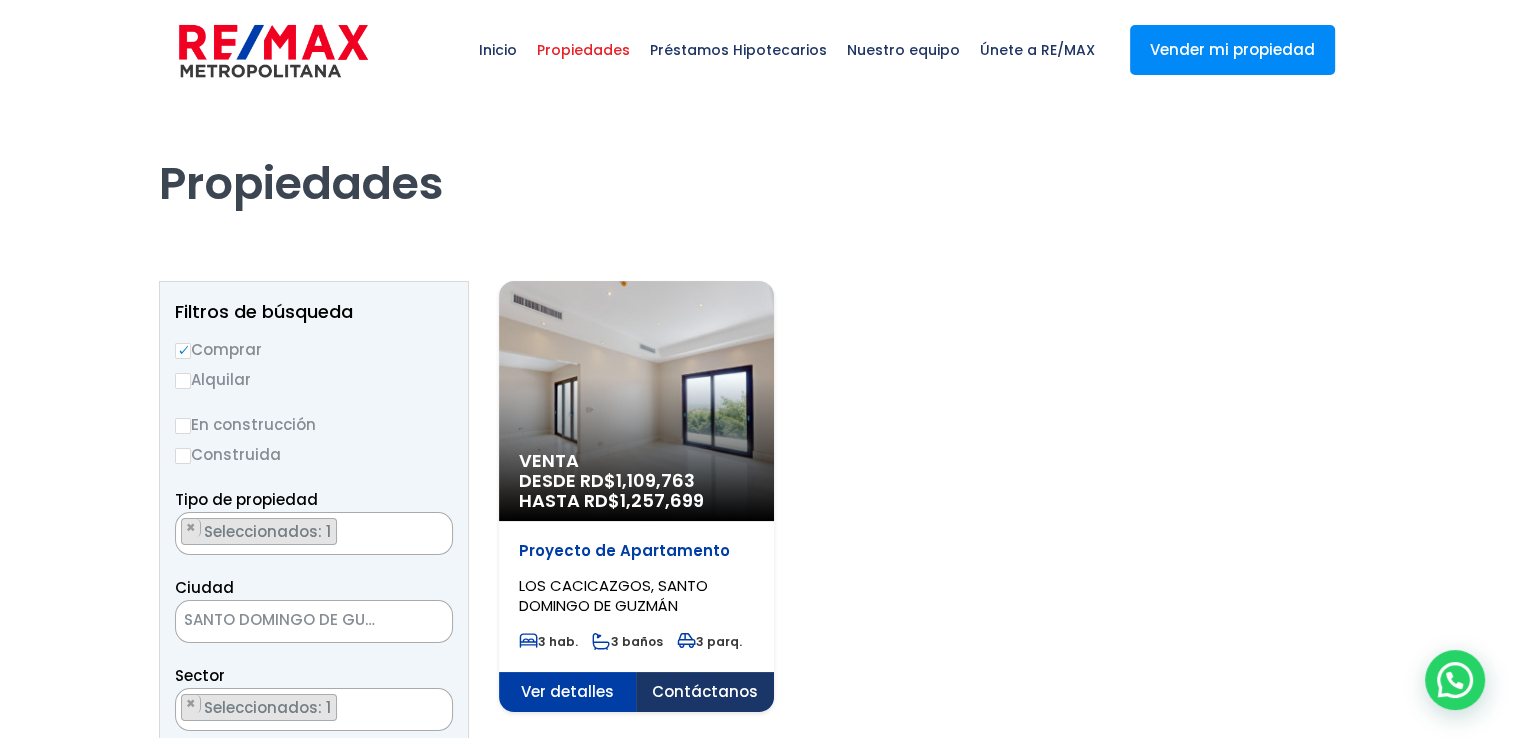 click on "Seleccionados: 1" at bounding box center [269, 531] 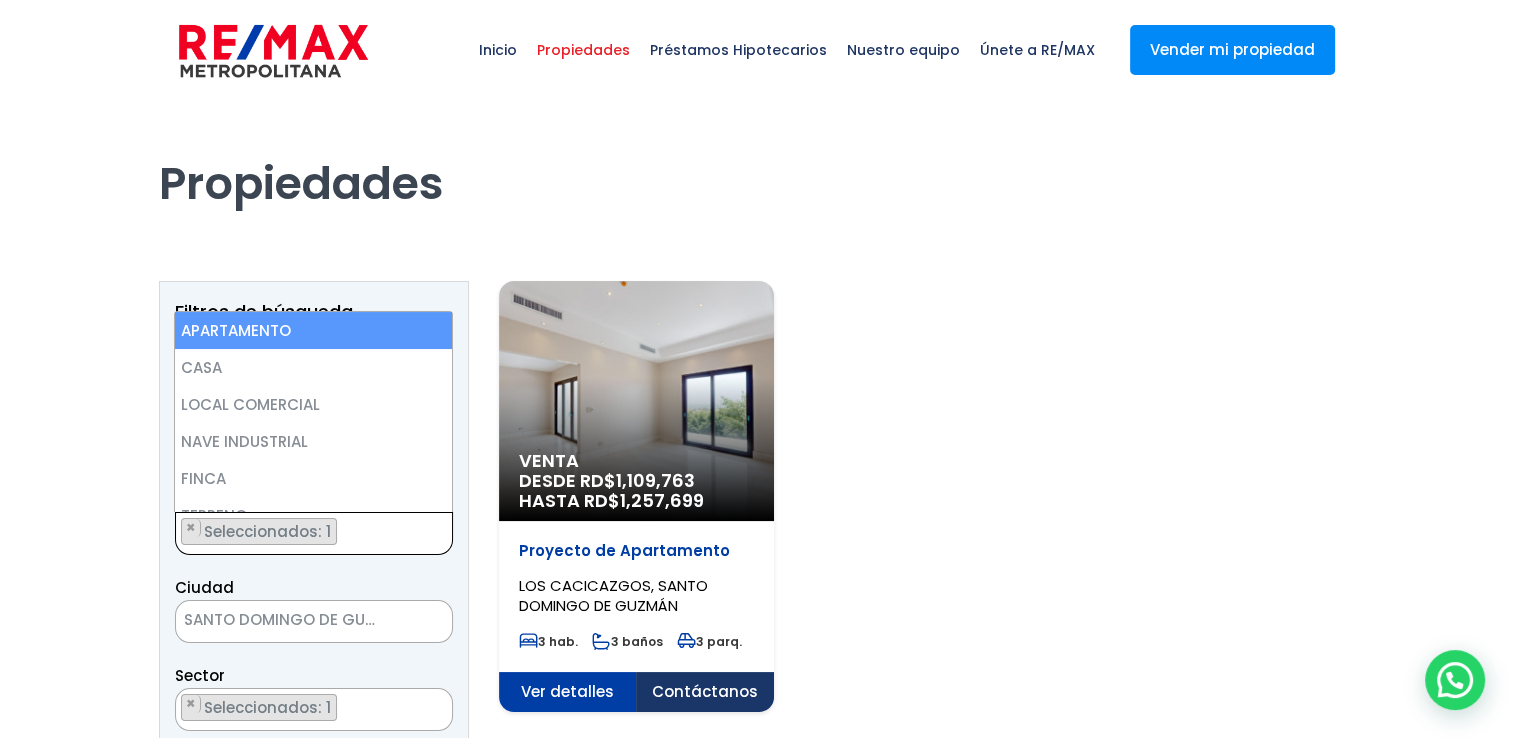 click on "Seleccionados: 1" at bounding box center (269, 531) 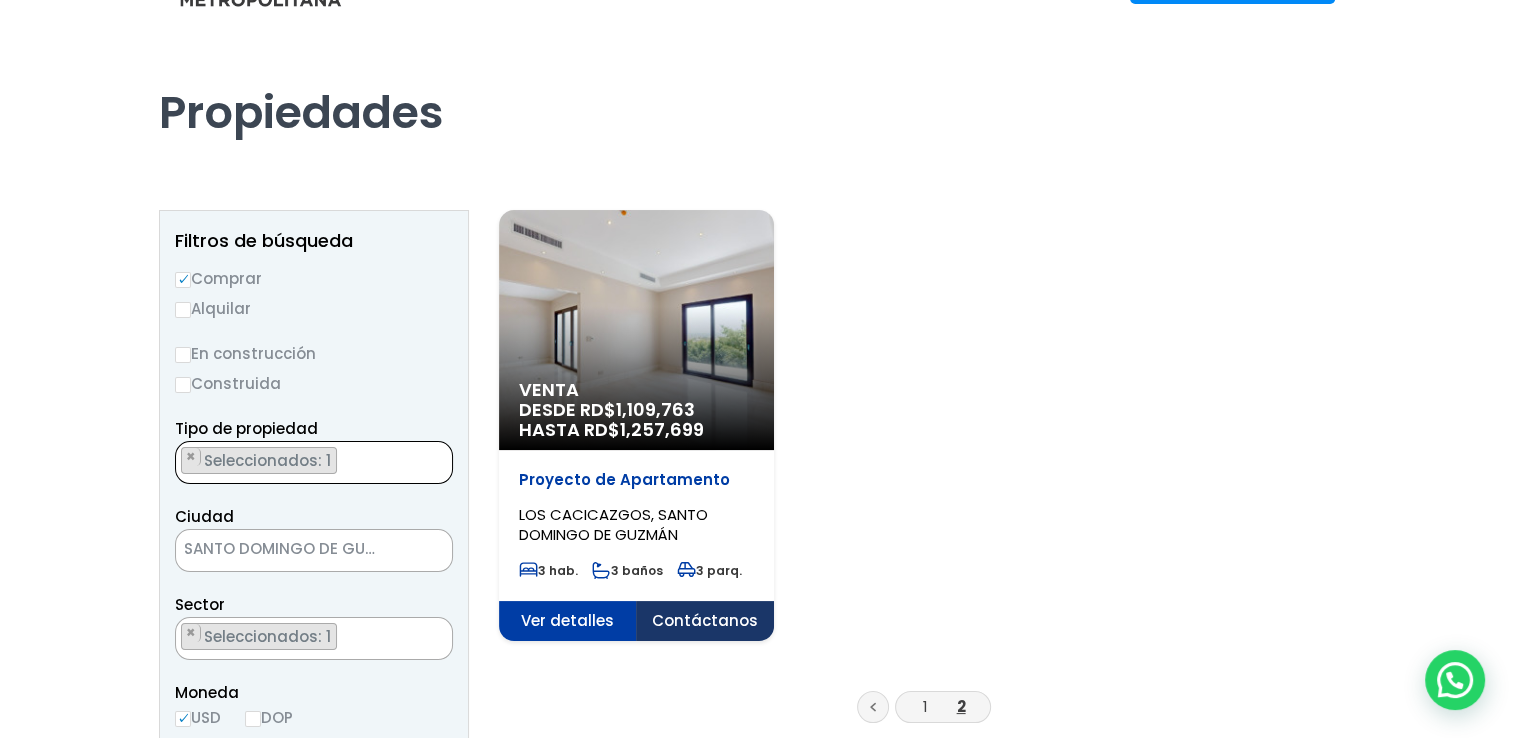 scroll, scrollTop: 100, scrollLeft: 0, axis: vertical 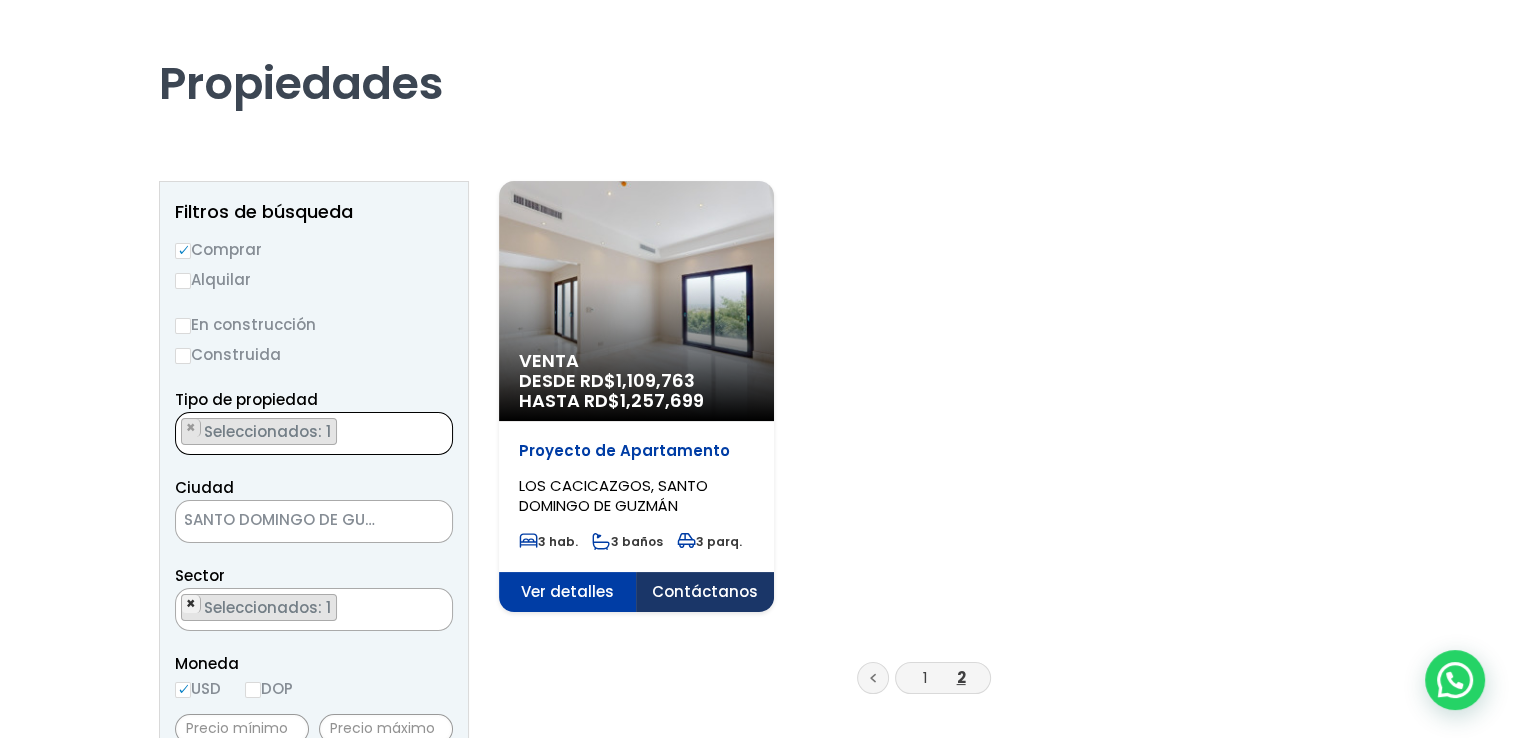 click on "×" at bounding box center (191, 604) 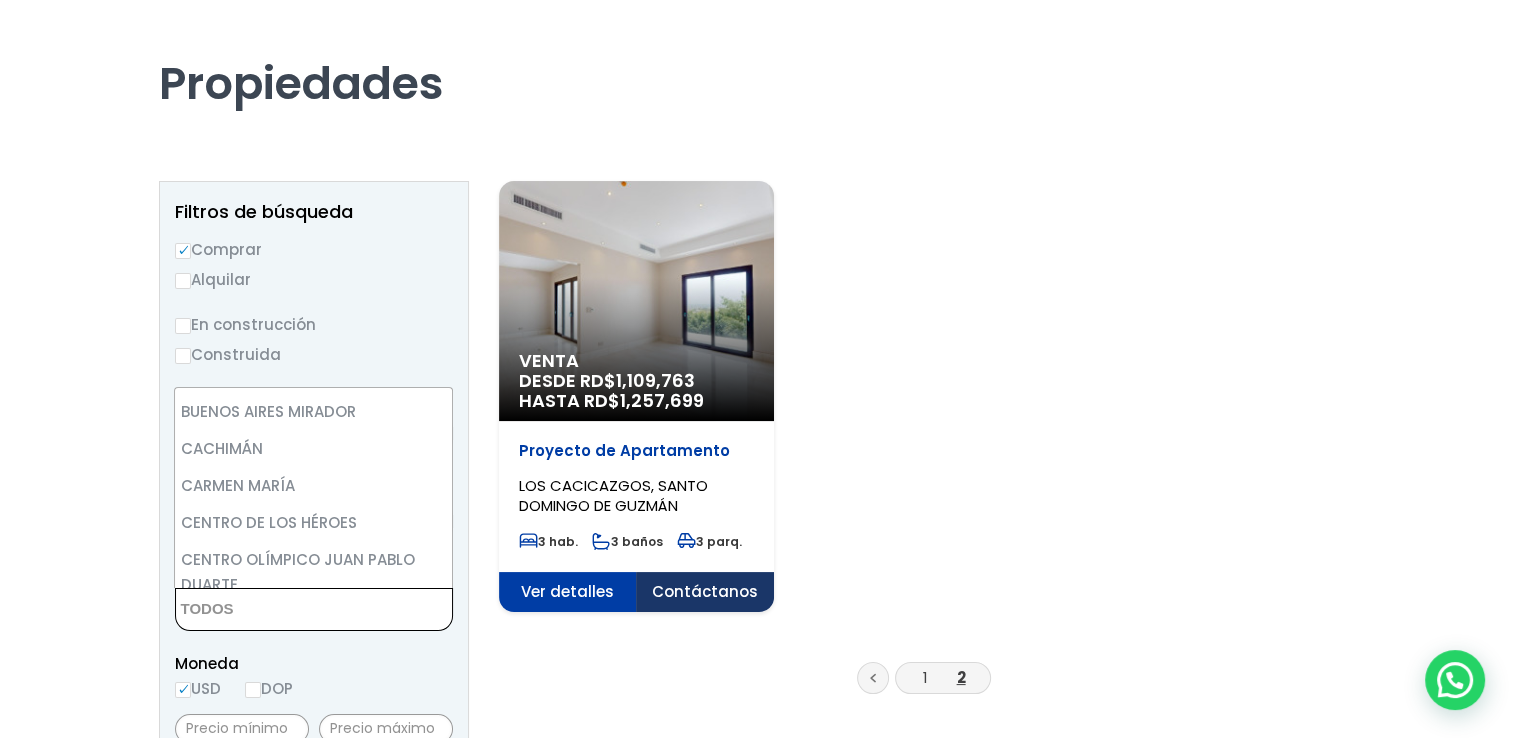 scroll, scrollTop: 753, scrollLeft: 0, axis: vertical 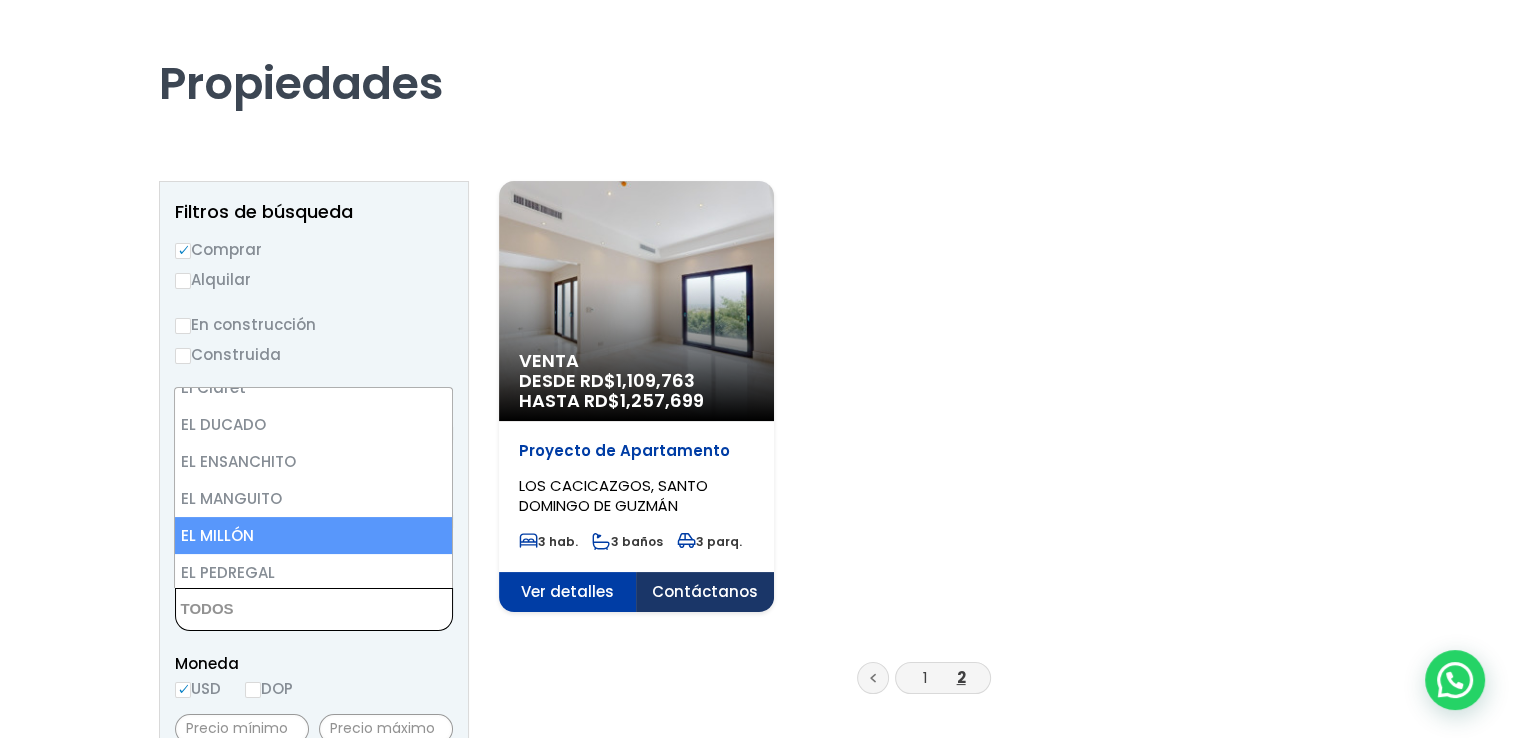 select on "113" 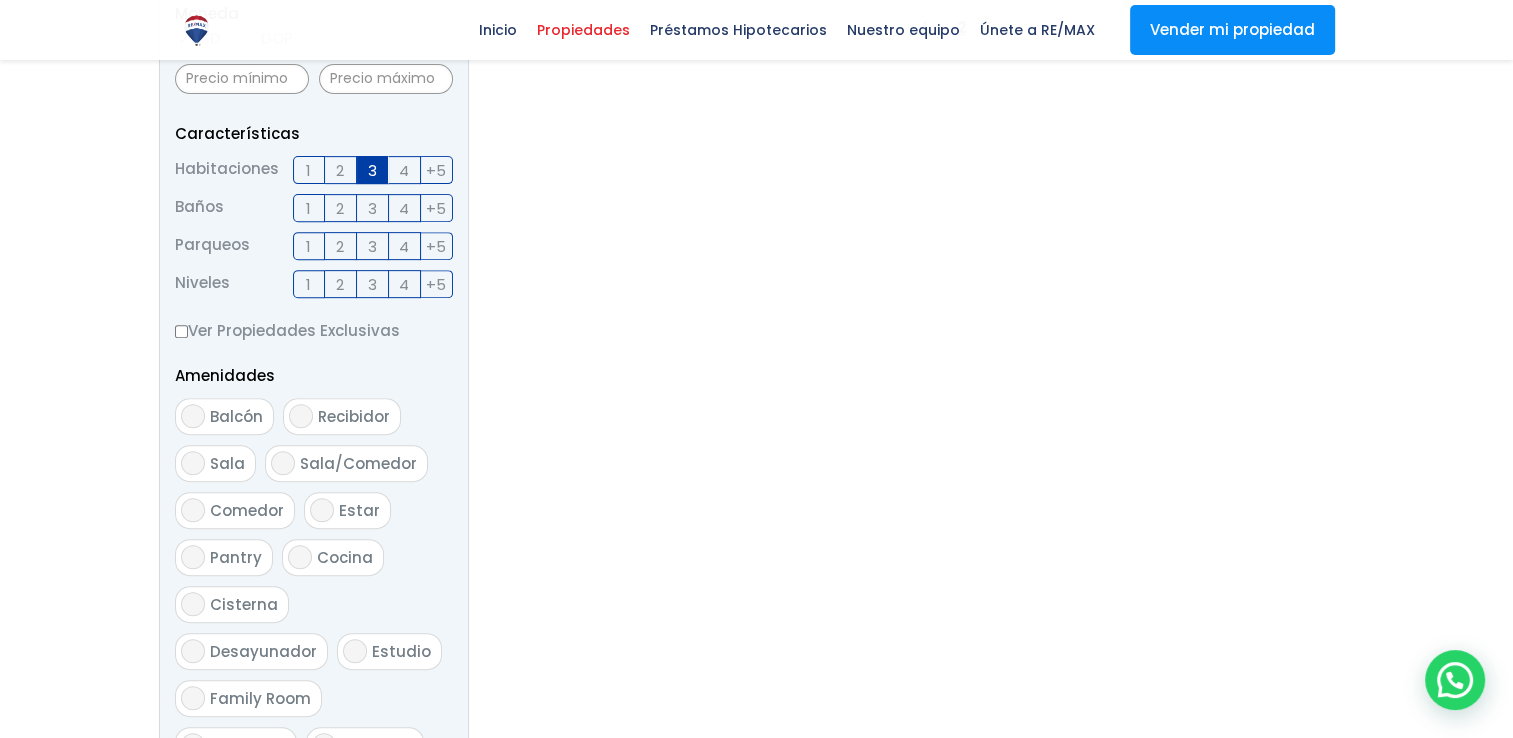 scroll, scrollTop: 900, scrollLeft: 0, axis: vertical 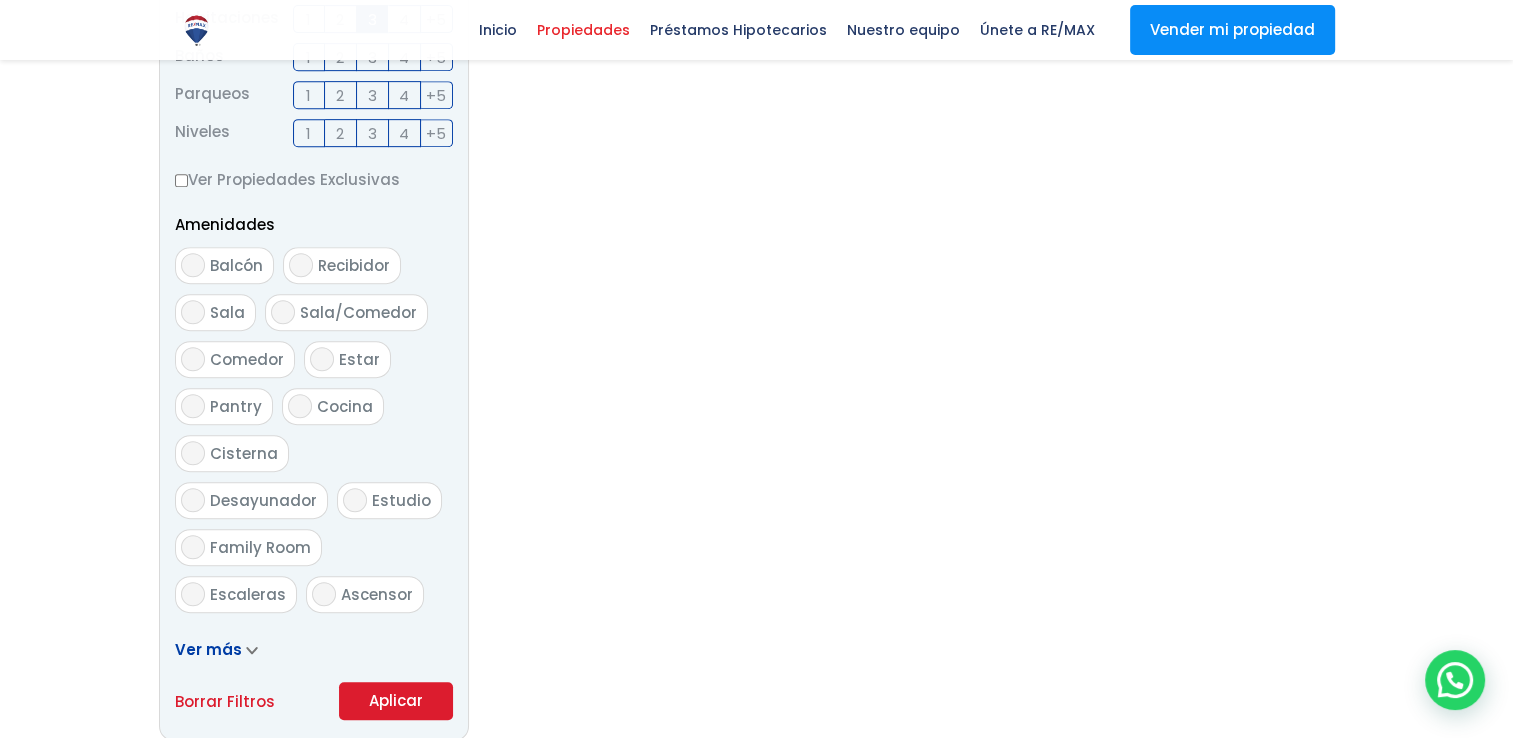 click on "Aplicar" at bounding box center [396, 701] 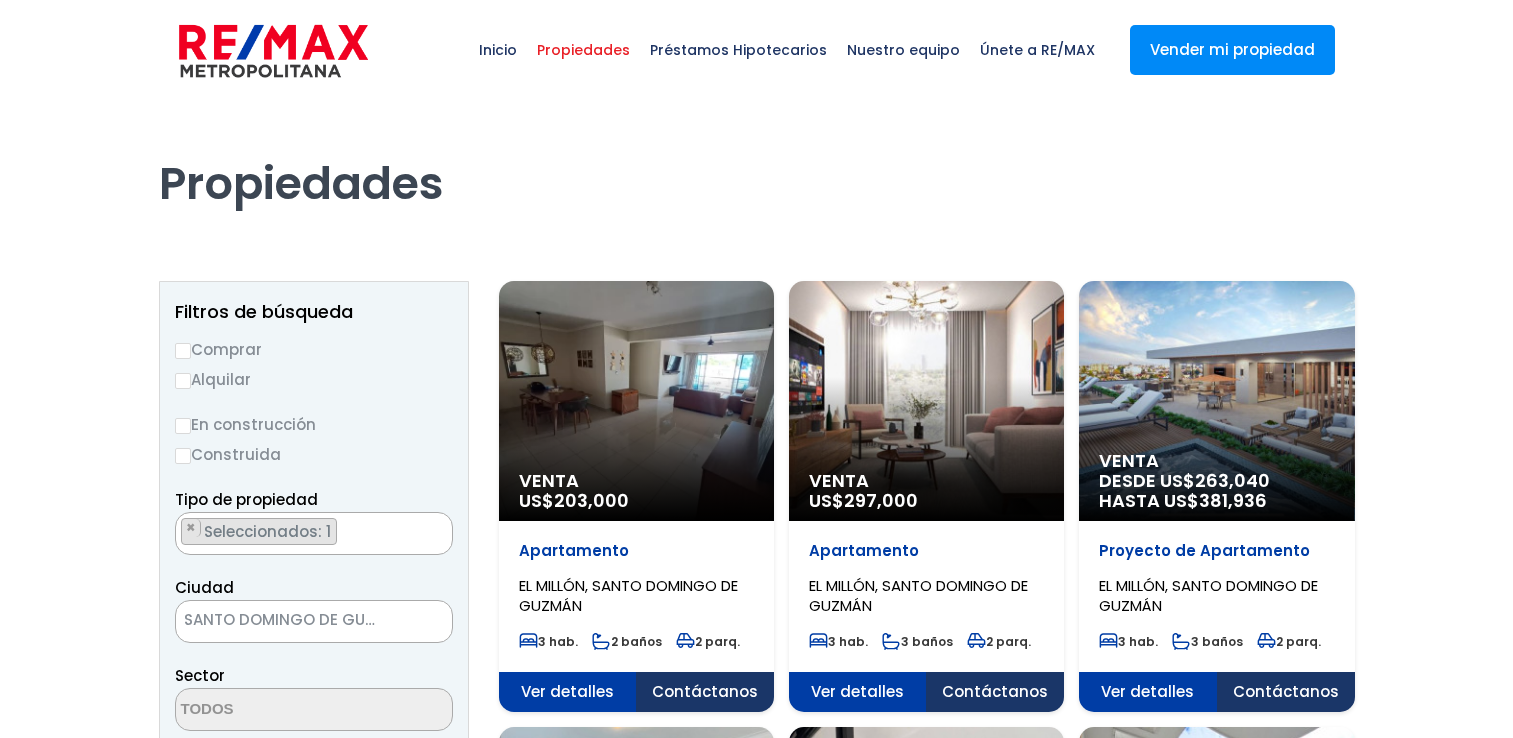 scroll, scrollTop: 0, scrollLeft: 0, axis: both 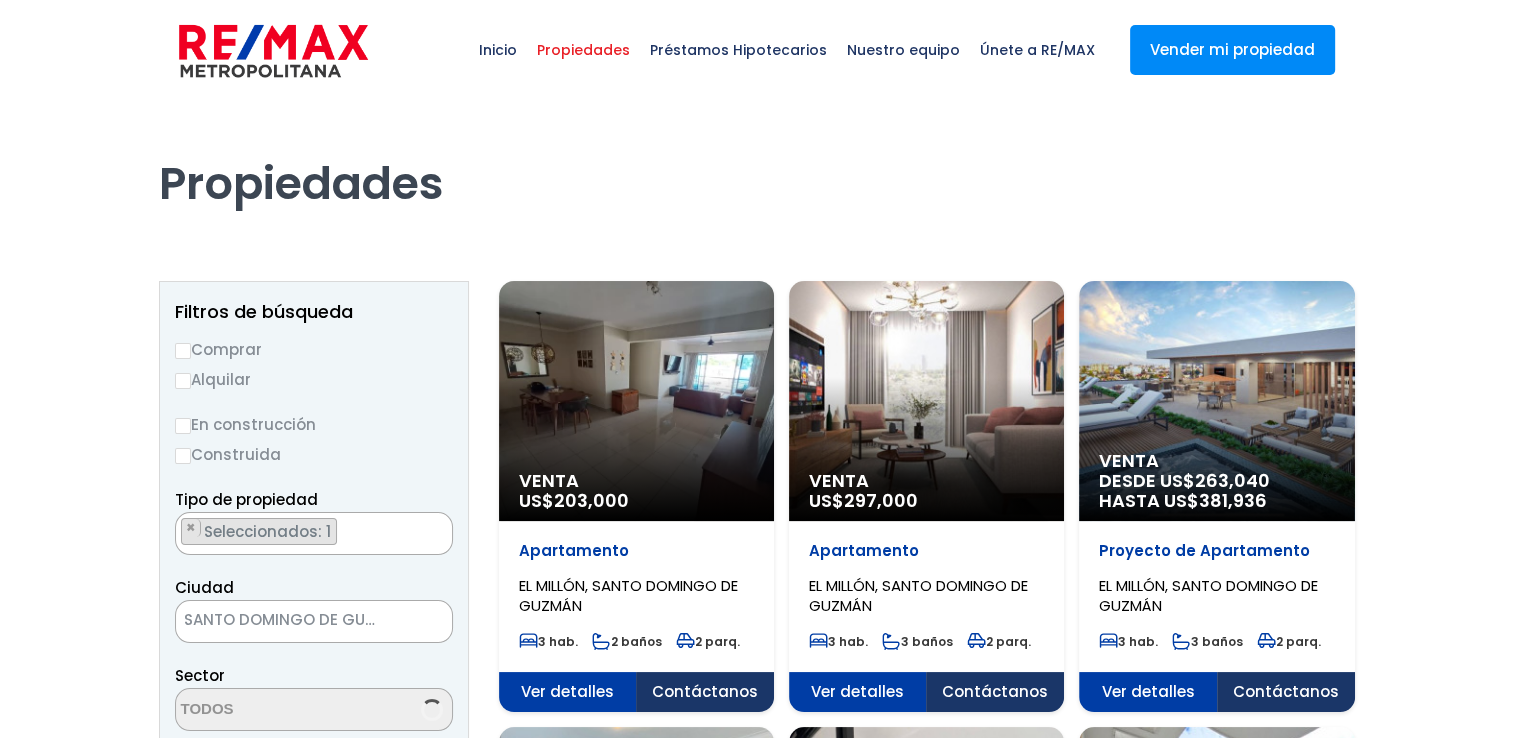 select on "113" 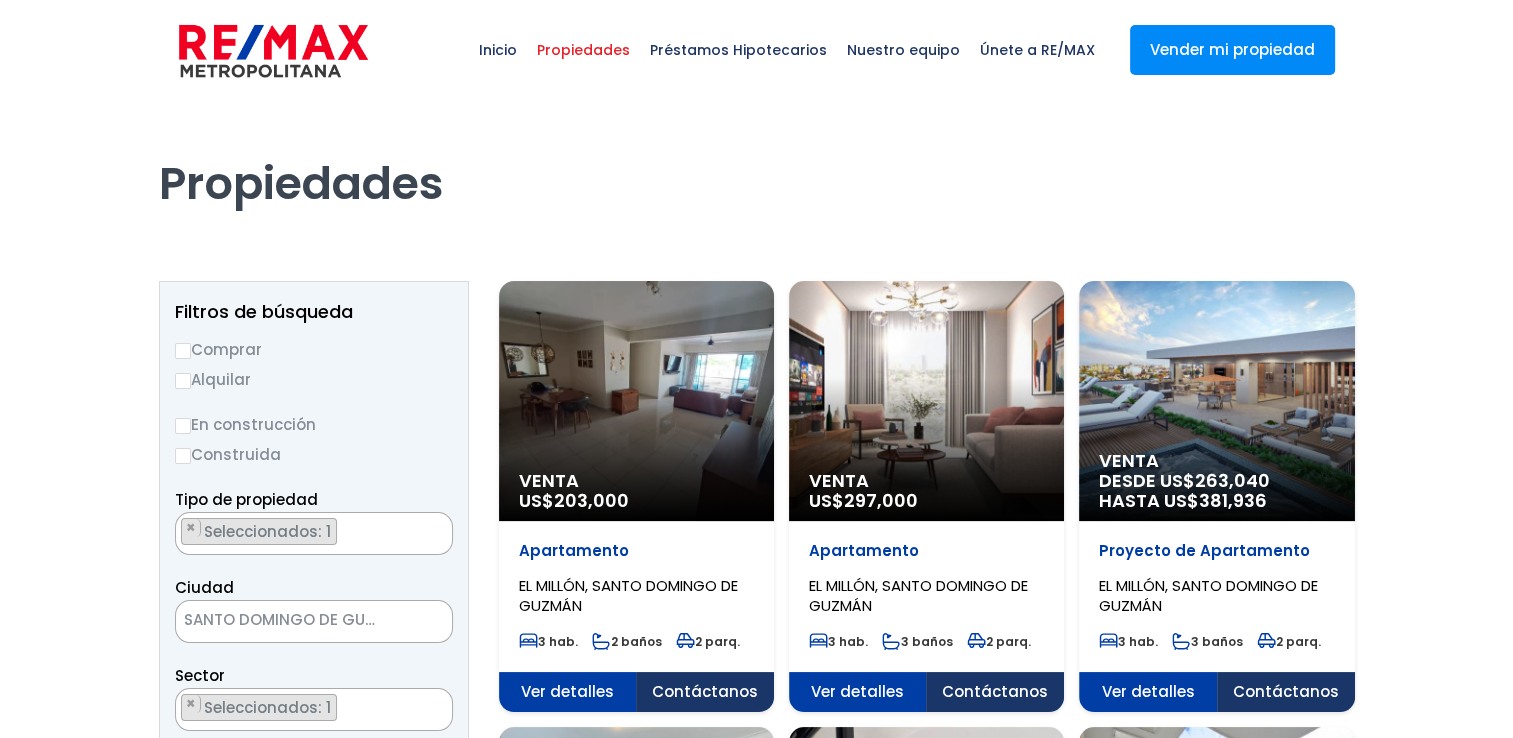 scroll, scrollTop: 1415, scrollLeft: 0, axis: vertical 